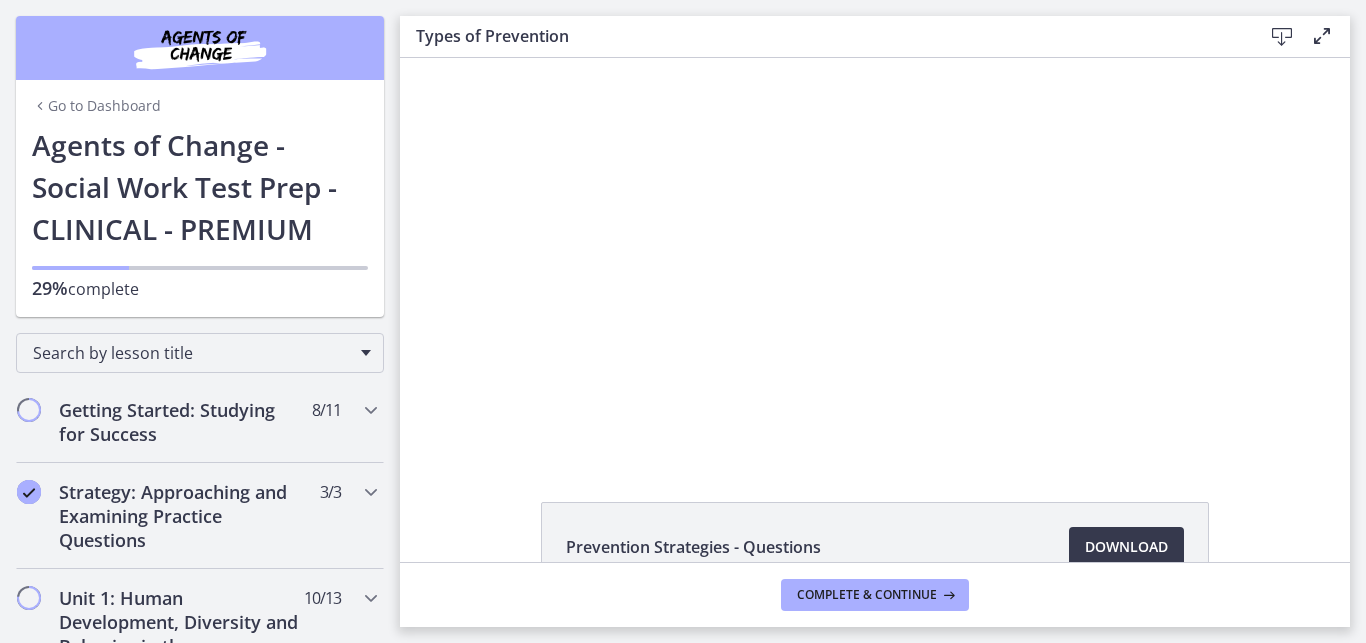 scroll, scrollTop: 0, scrollLeft: 0, axis: both 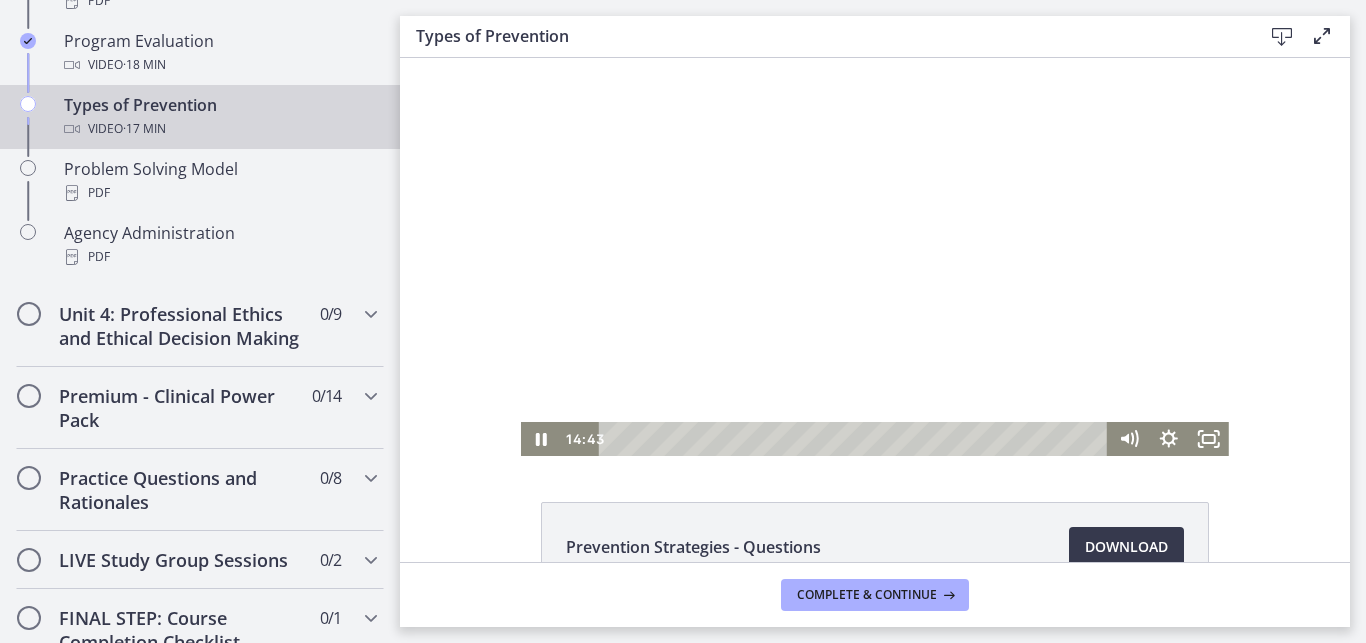 click at bounding box center (875, 257) 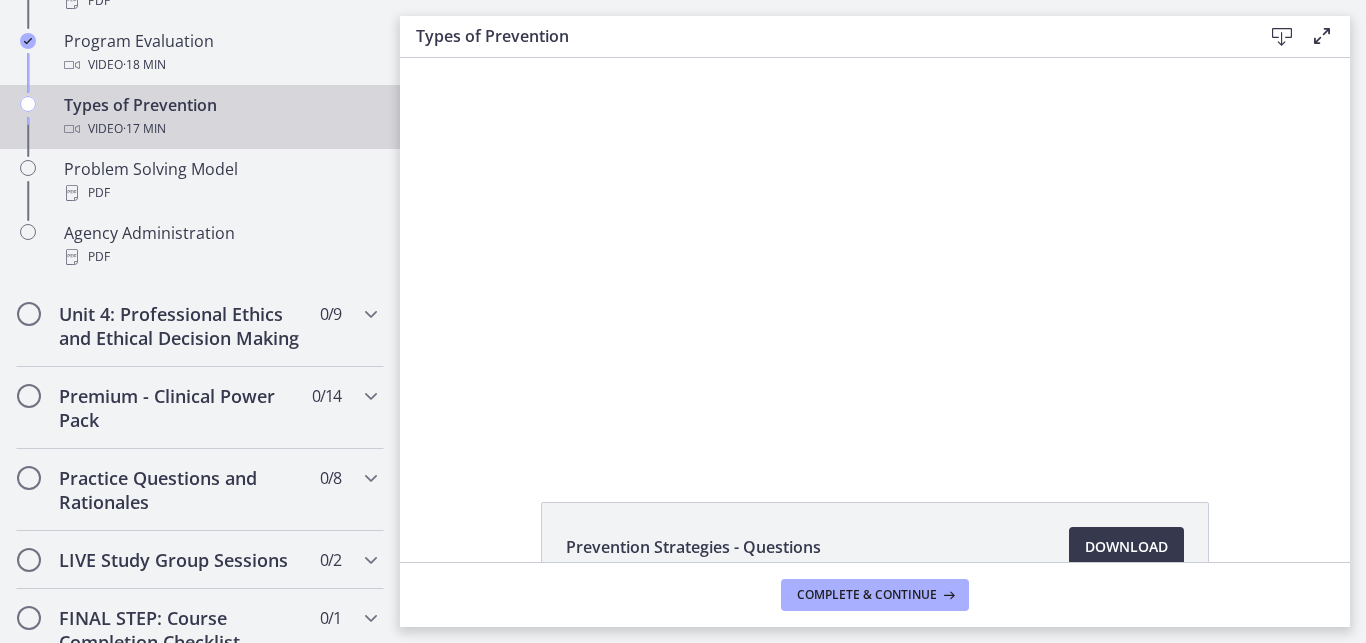 type 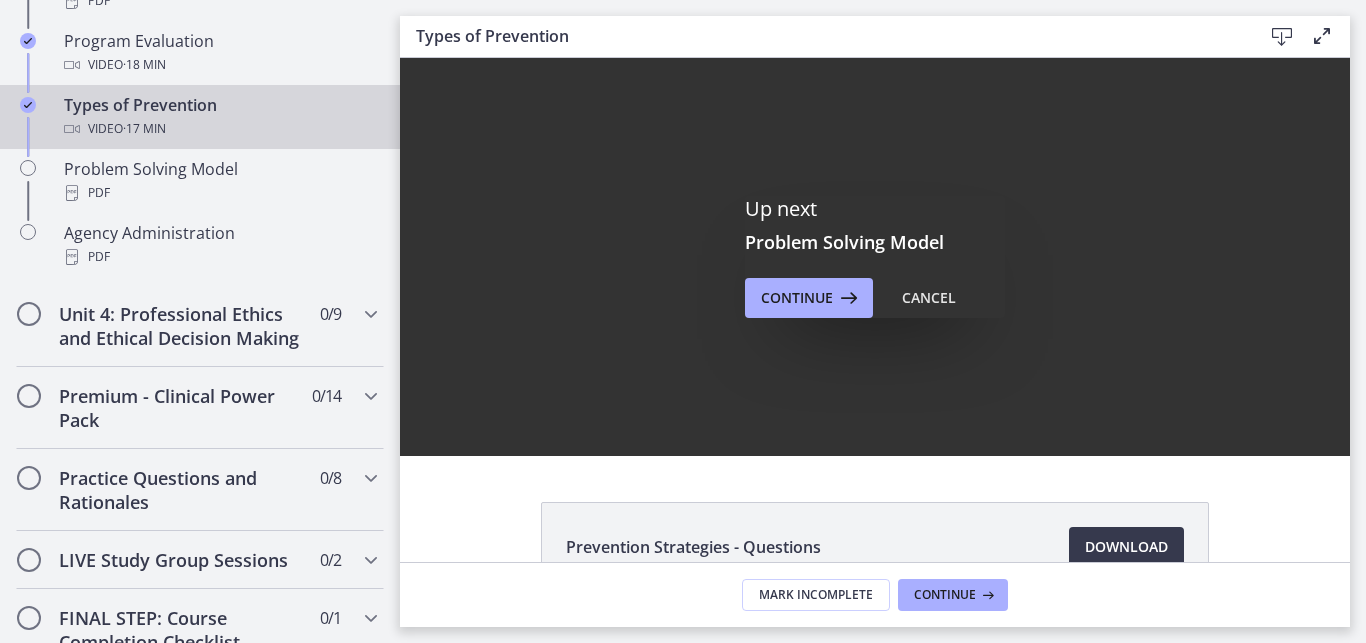 scroll, scrollTop: 0, scrollLeft: 0, axis: both 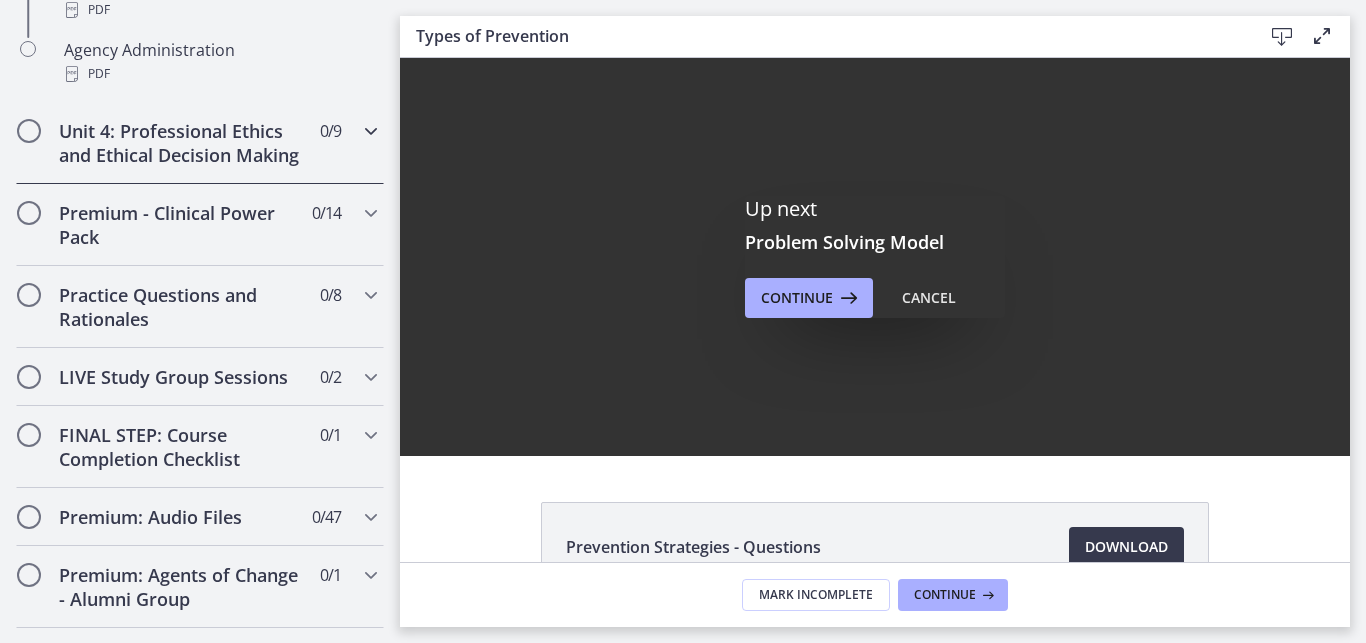 click on "Unit 4: Professional Ethics and Ethical Decision Making" at bounding box center [181, 143] 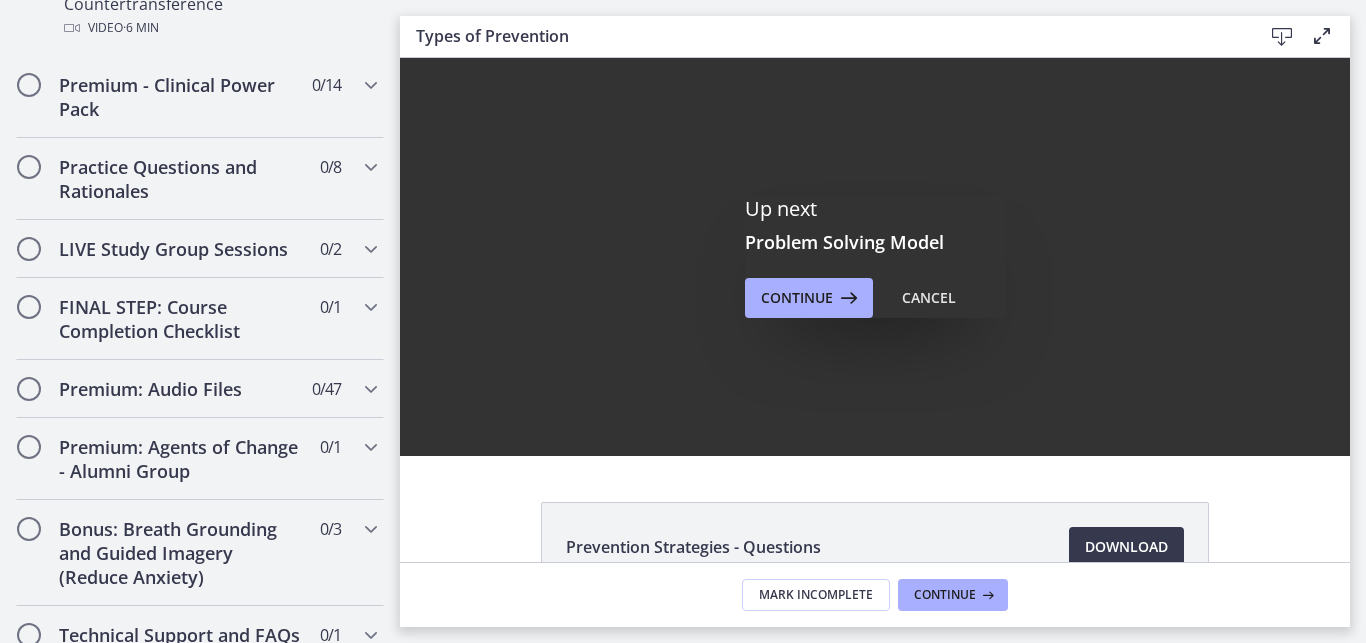 scroll, scrollTop: 1551, scrollLeft: 0, axis: vertical 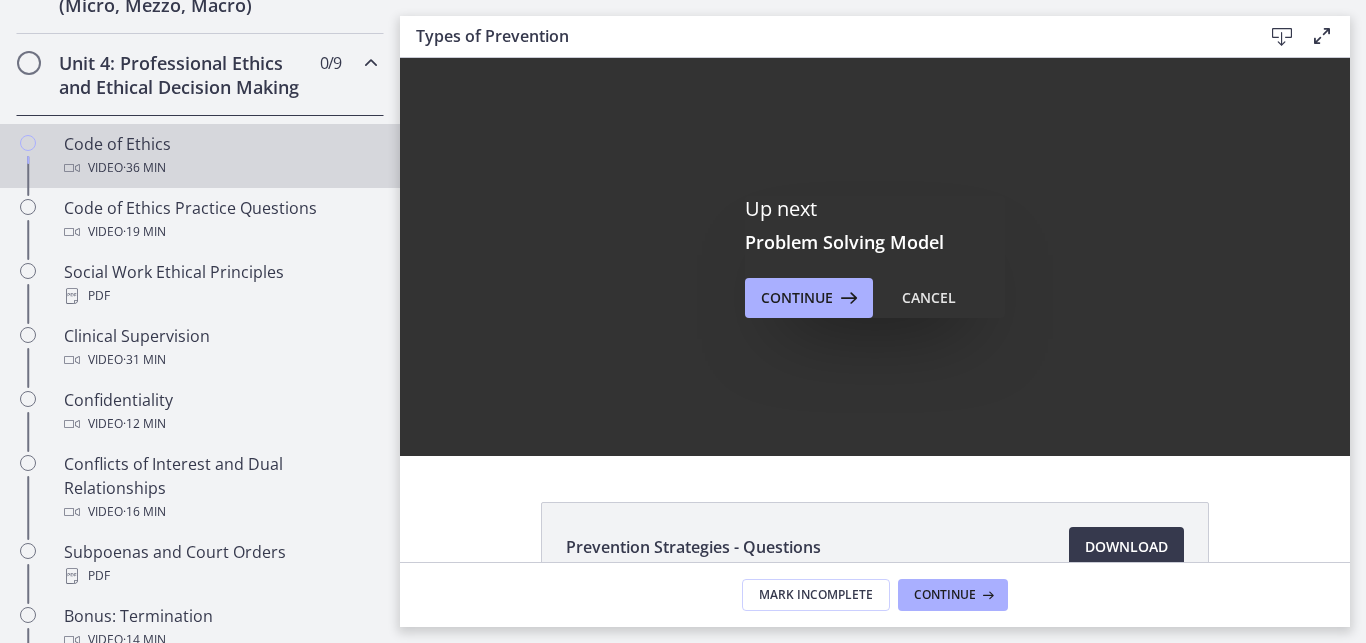 click on "Video
·  36 min" at bounding box center (220, 168) 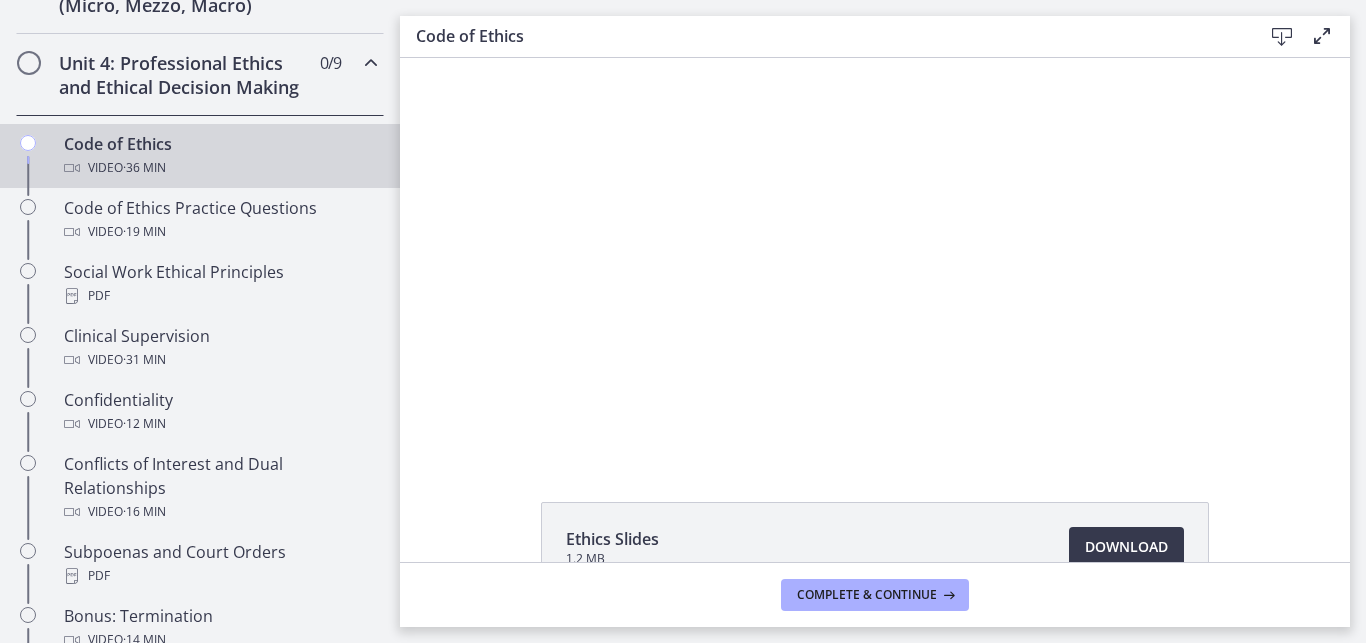 scroll, scrollTop: 0, scrollLeft: 0, axis: both 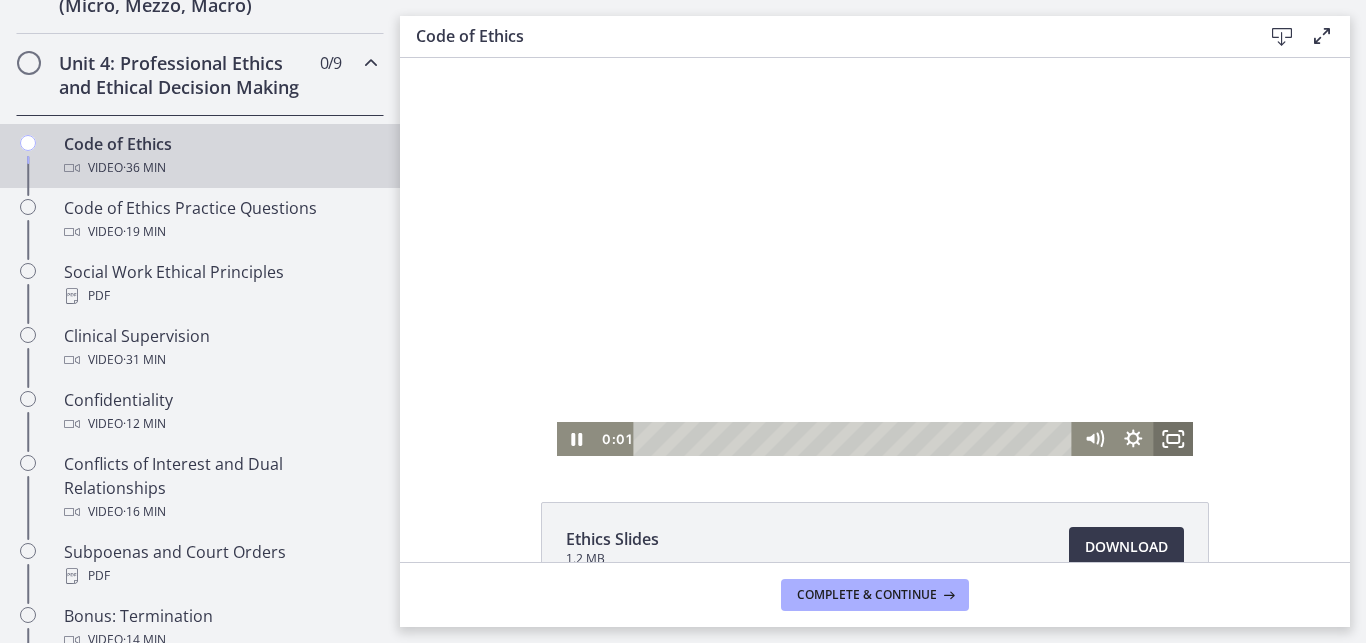 click 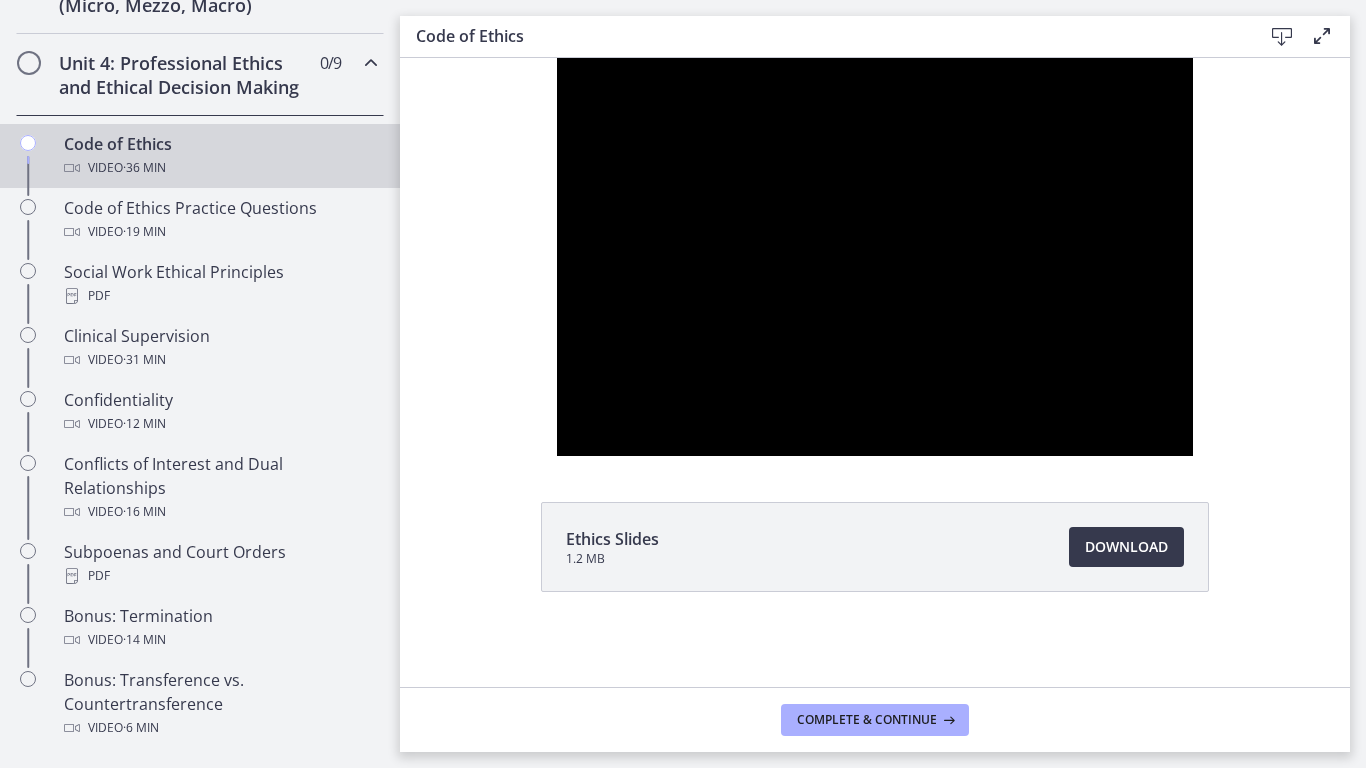 type 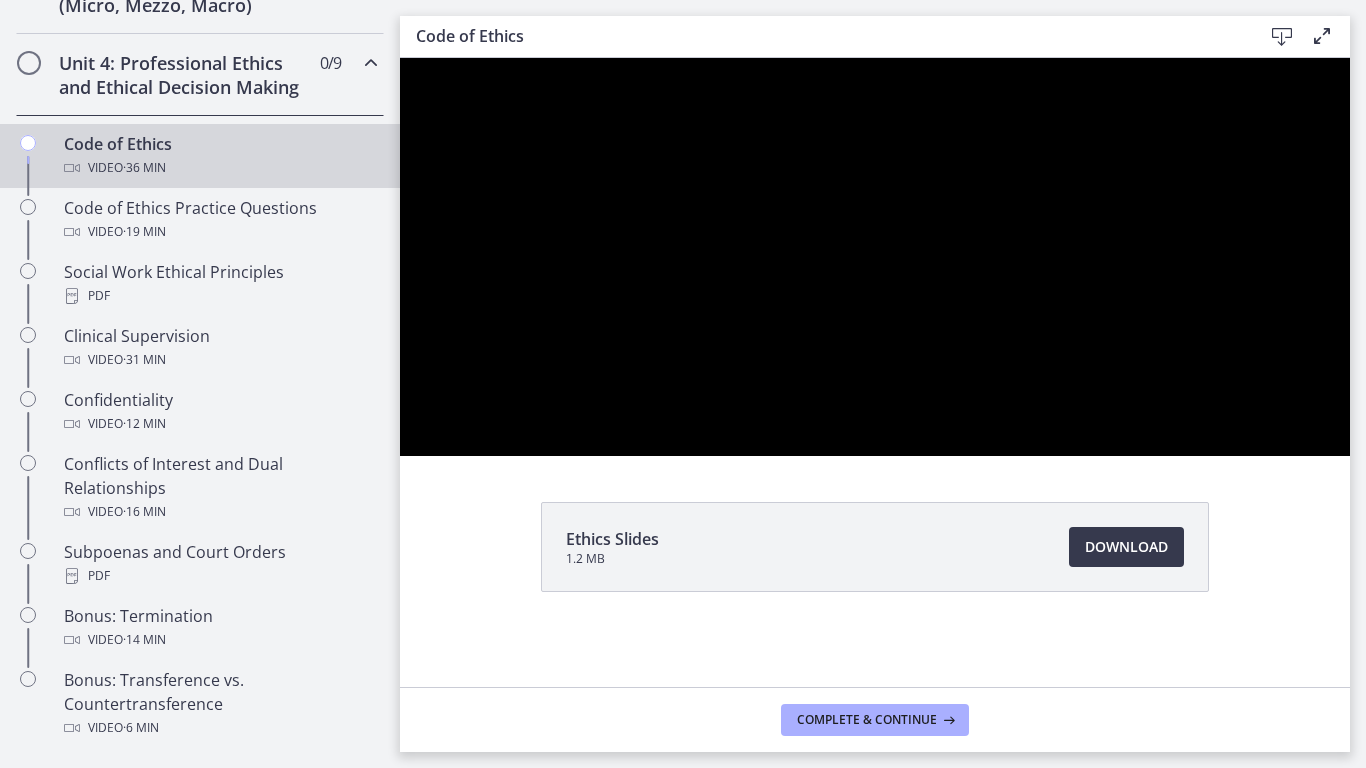click at bounding box center (1324, 434) 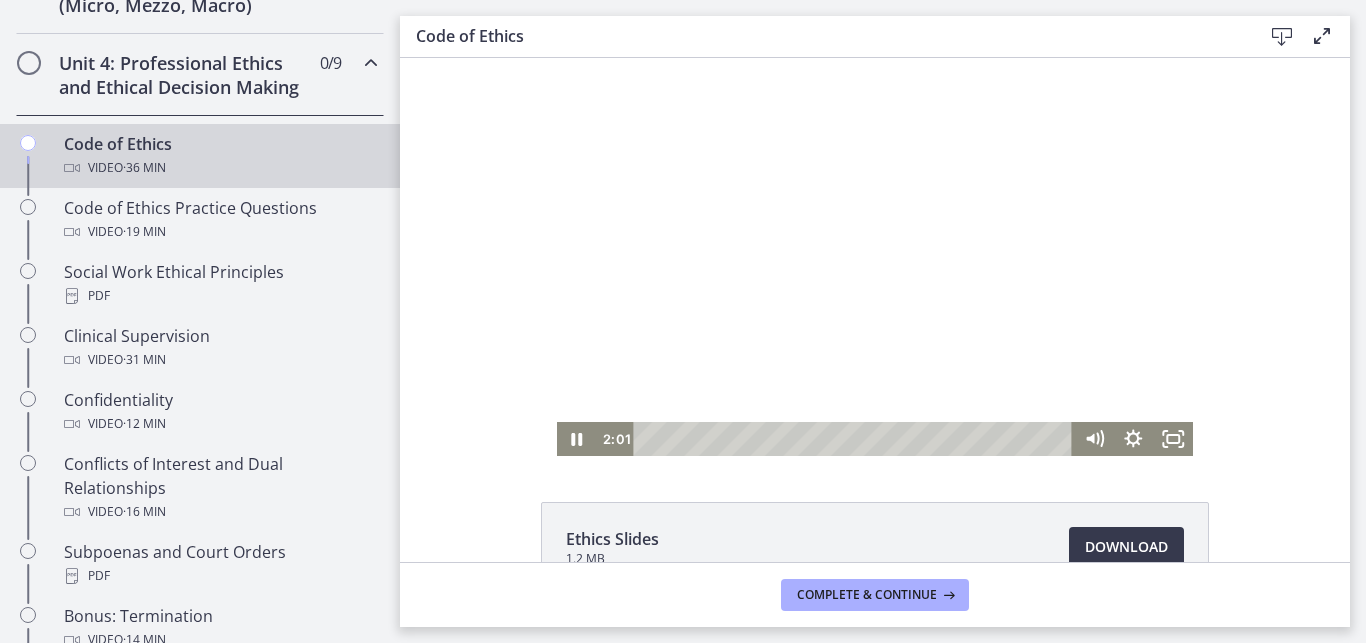 click at bounding box center (875, 257) 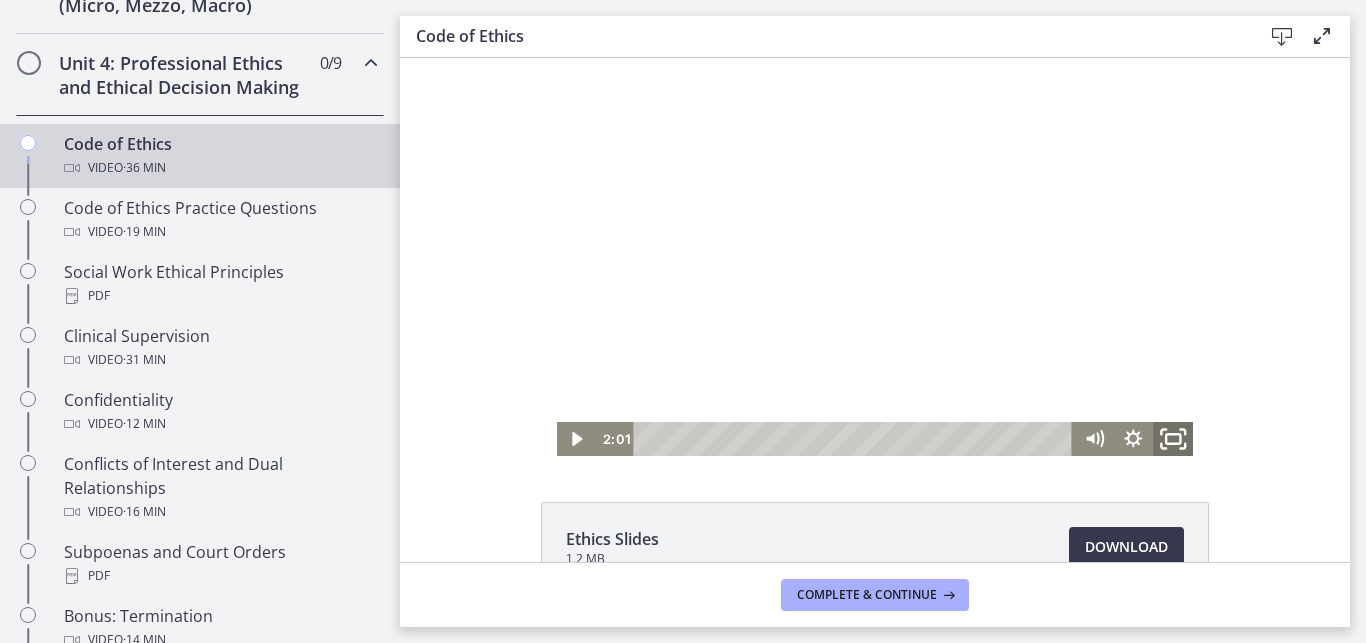 click 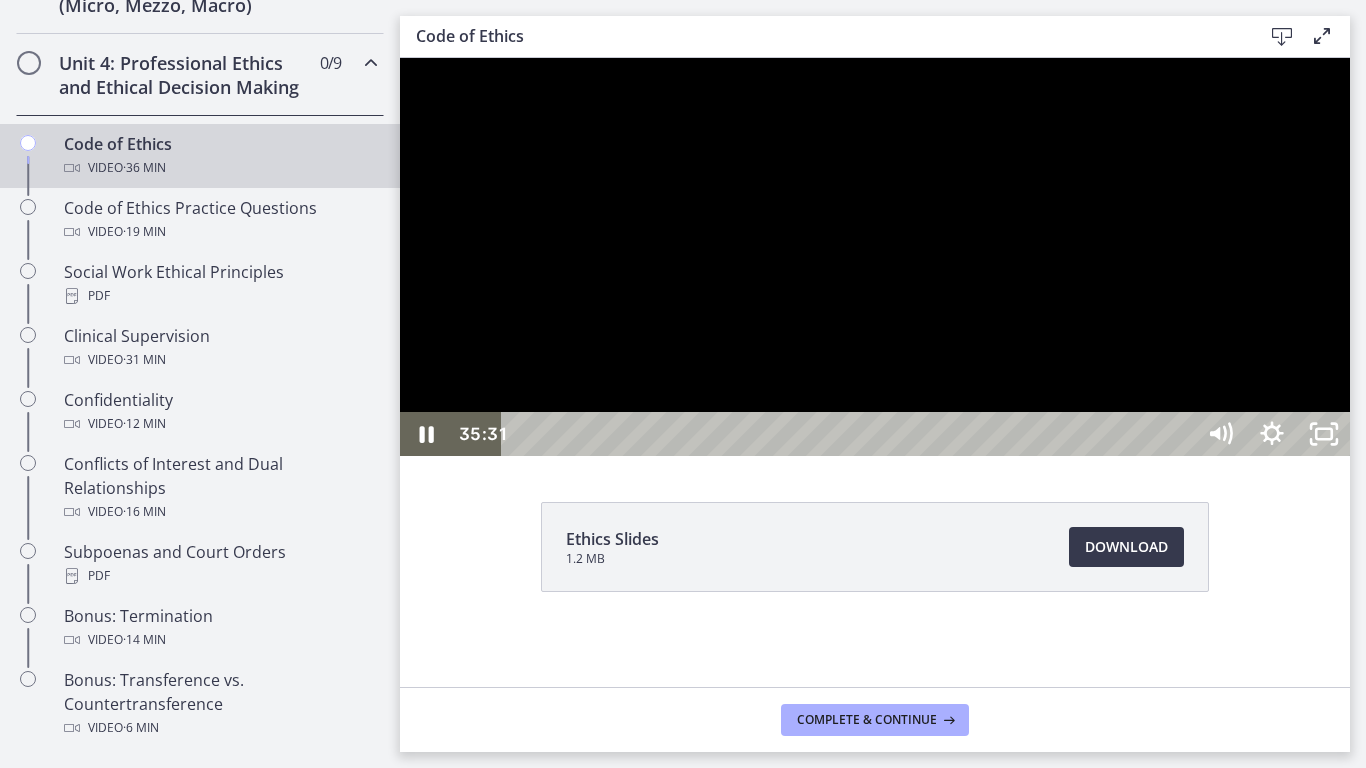 click on "35:31" at bounding box center (851, 434) 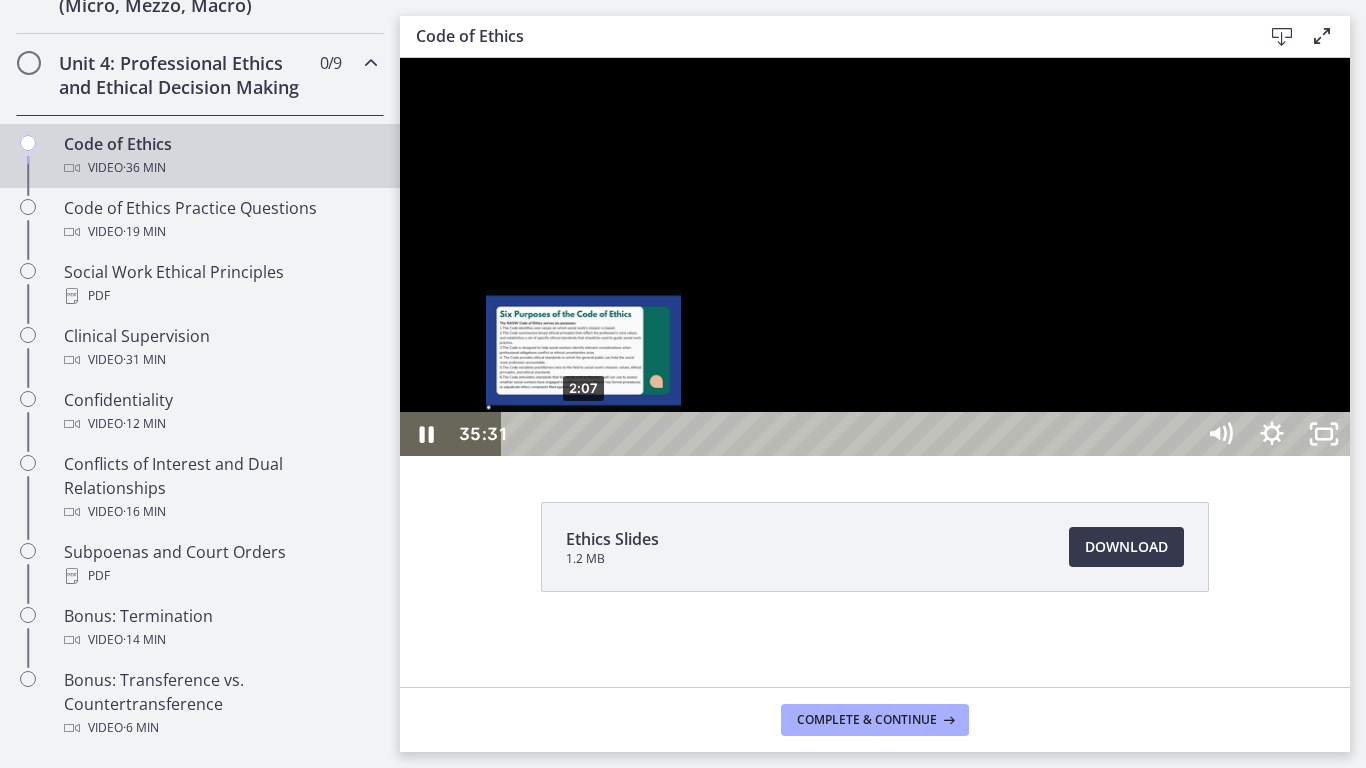 click on "2:07" at bounding box center [851, 434] 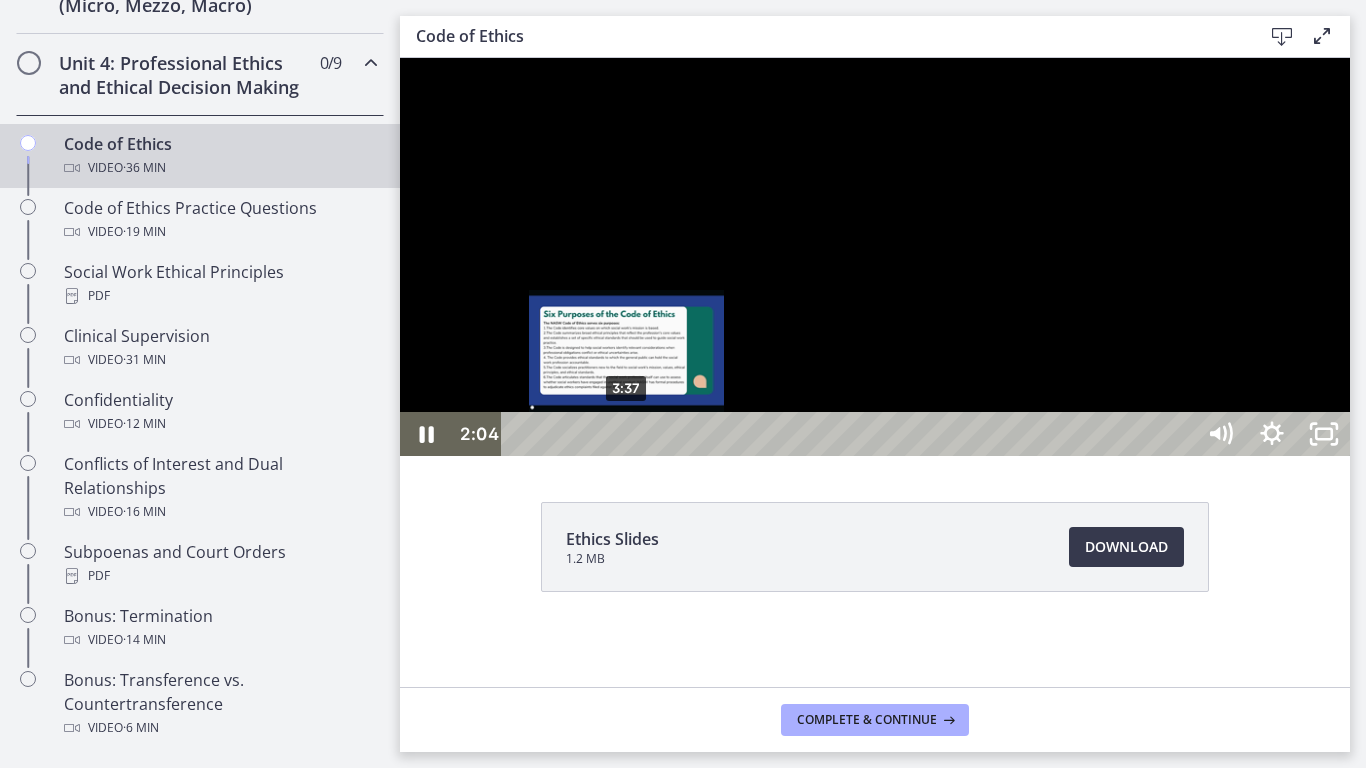 click on "3:37" at bounding box center (851, 434) 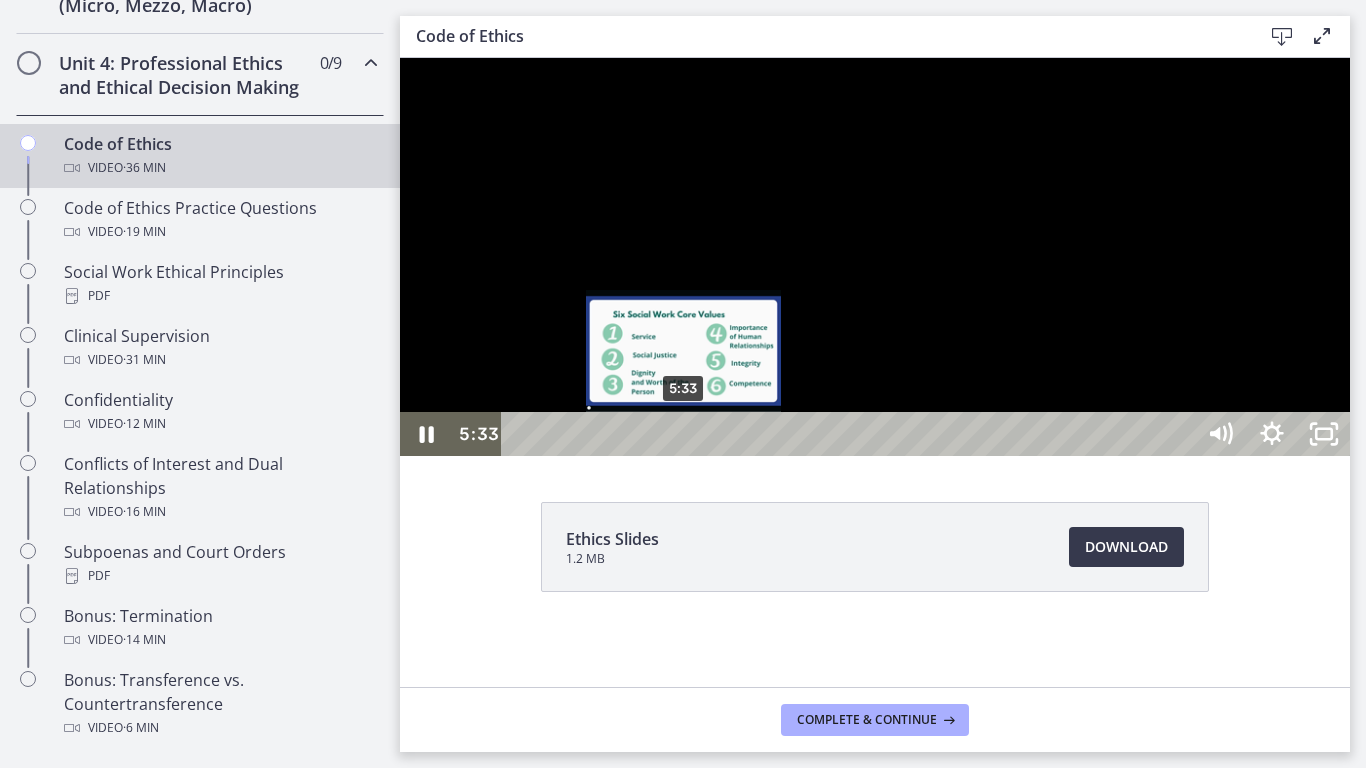 click on "5:33" at bounding box center (851, 434) 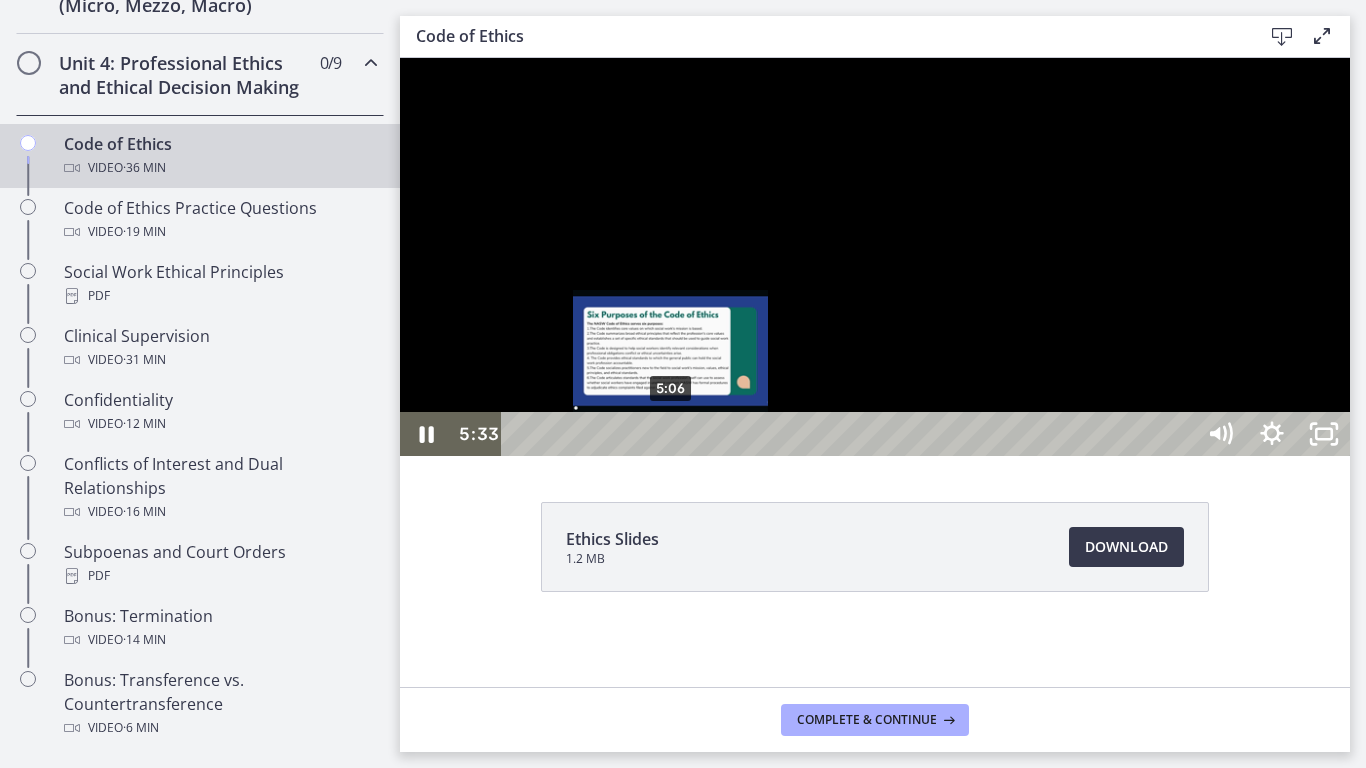 click on "5:06" at bounding box center [851, 434] 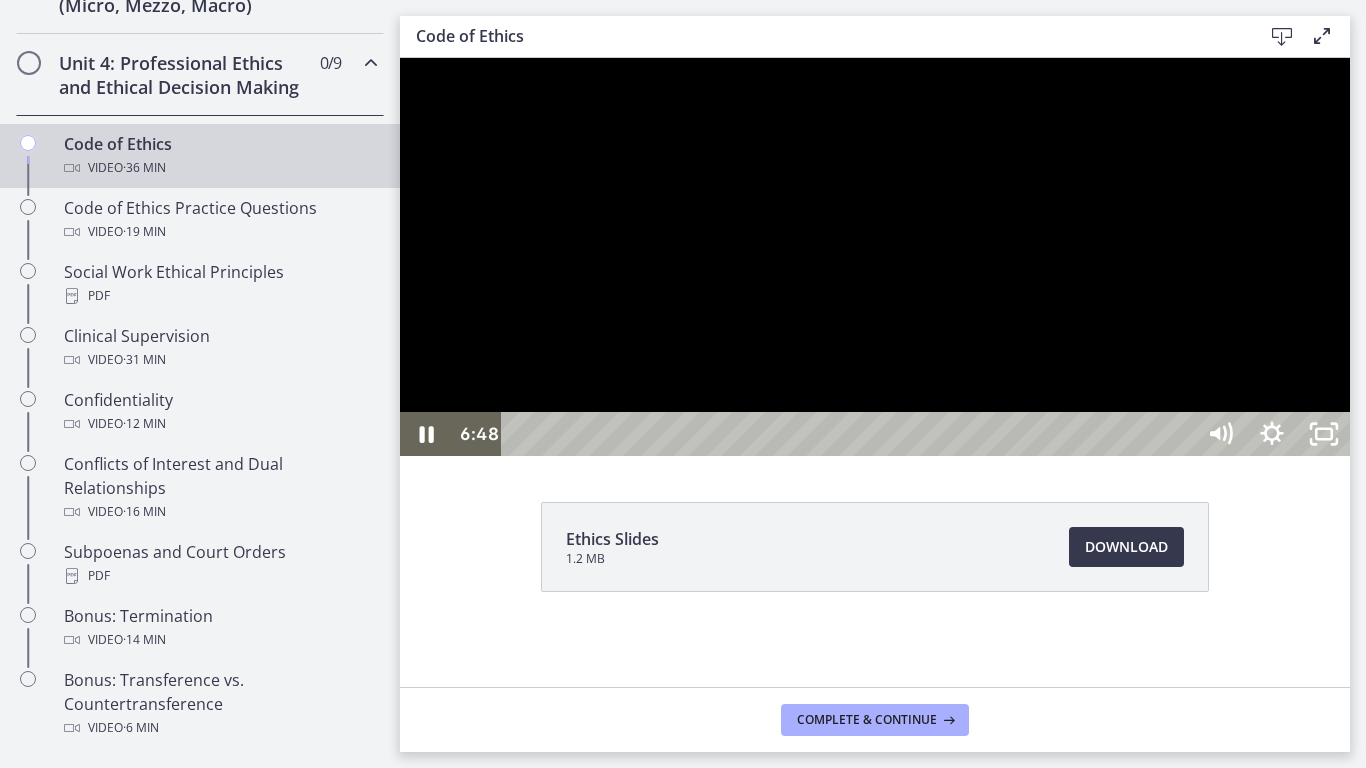 click at bounding box center [875, 257] 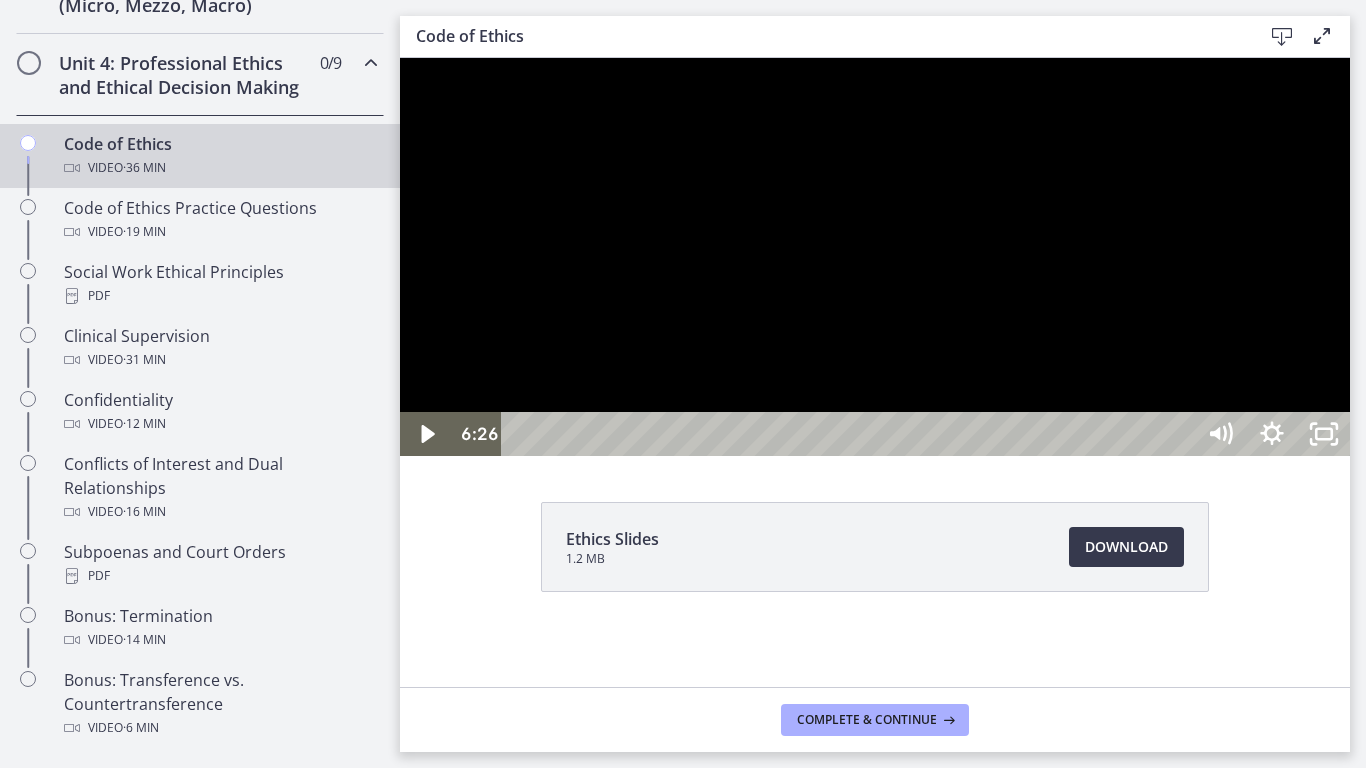 click at bounding box center (875, 257) 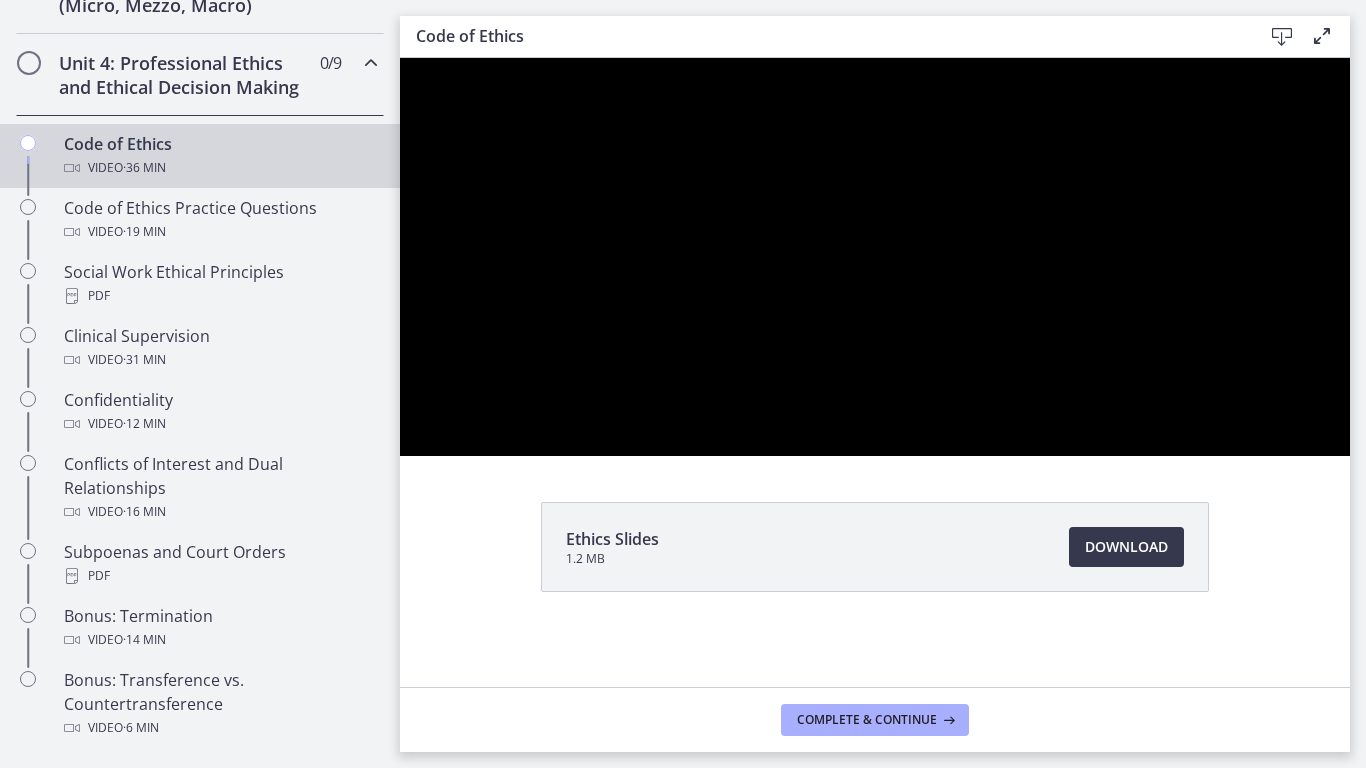 type 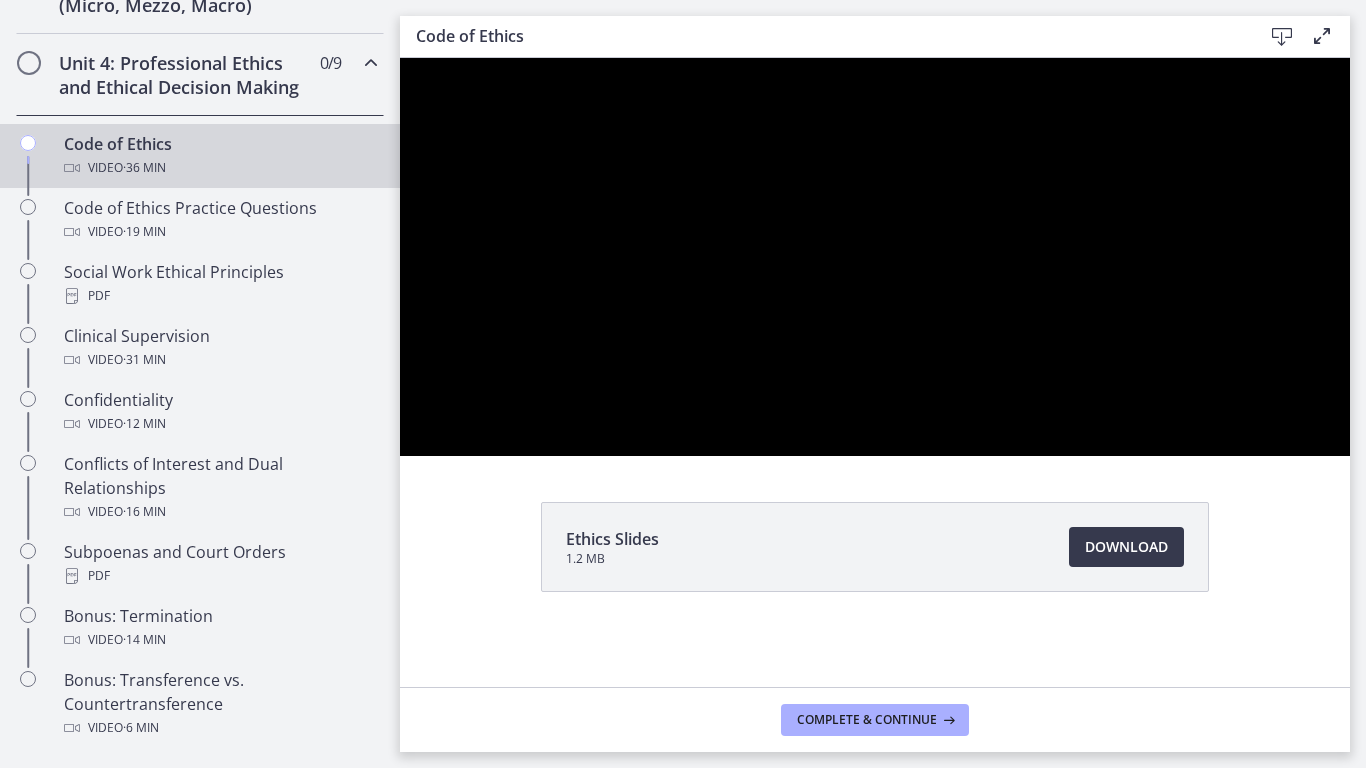click at bounding box center (400, 58) 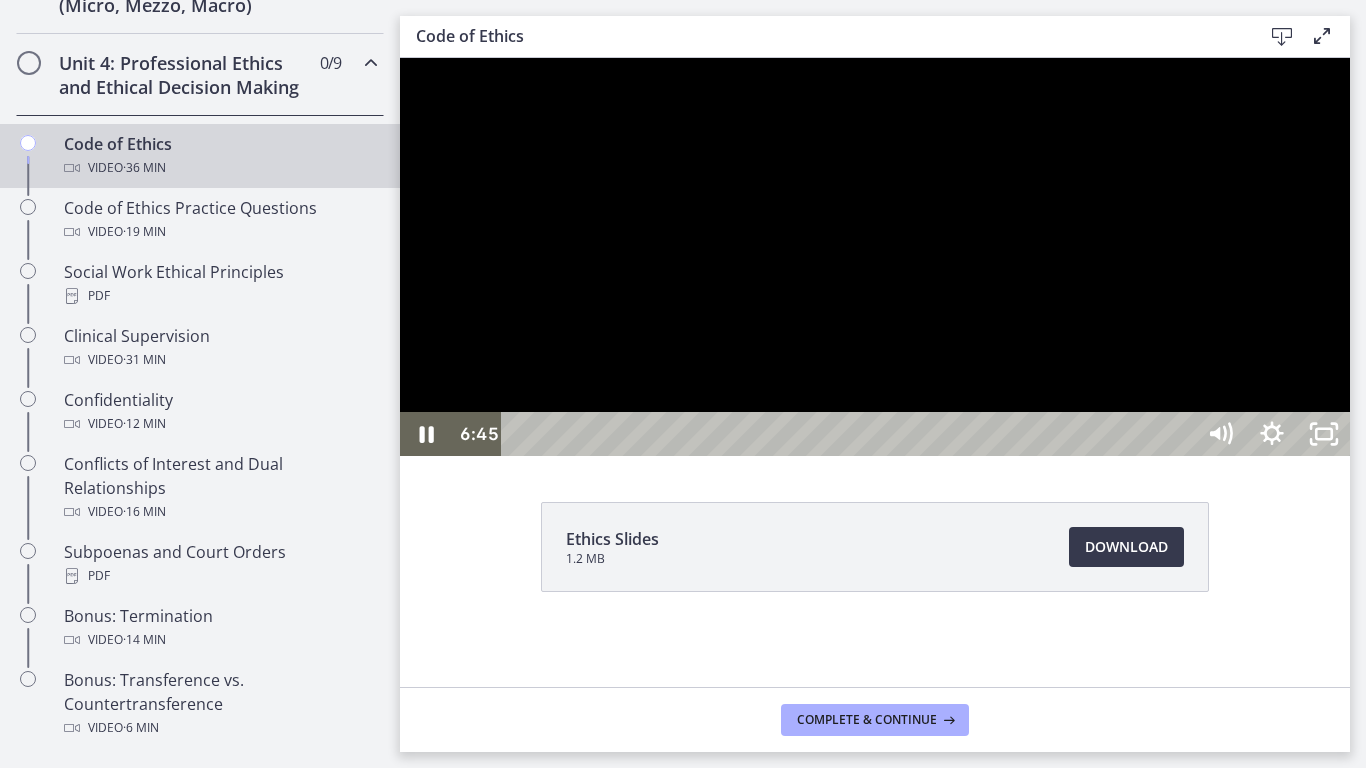 click at bounding box center [875, 257] 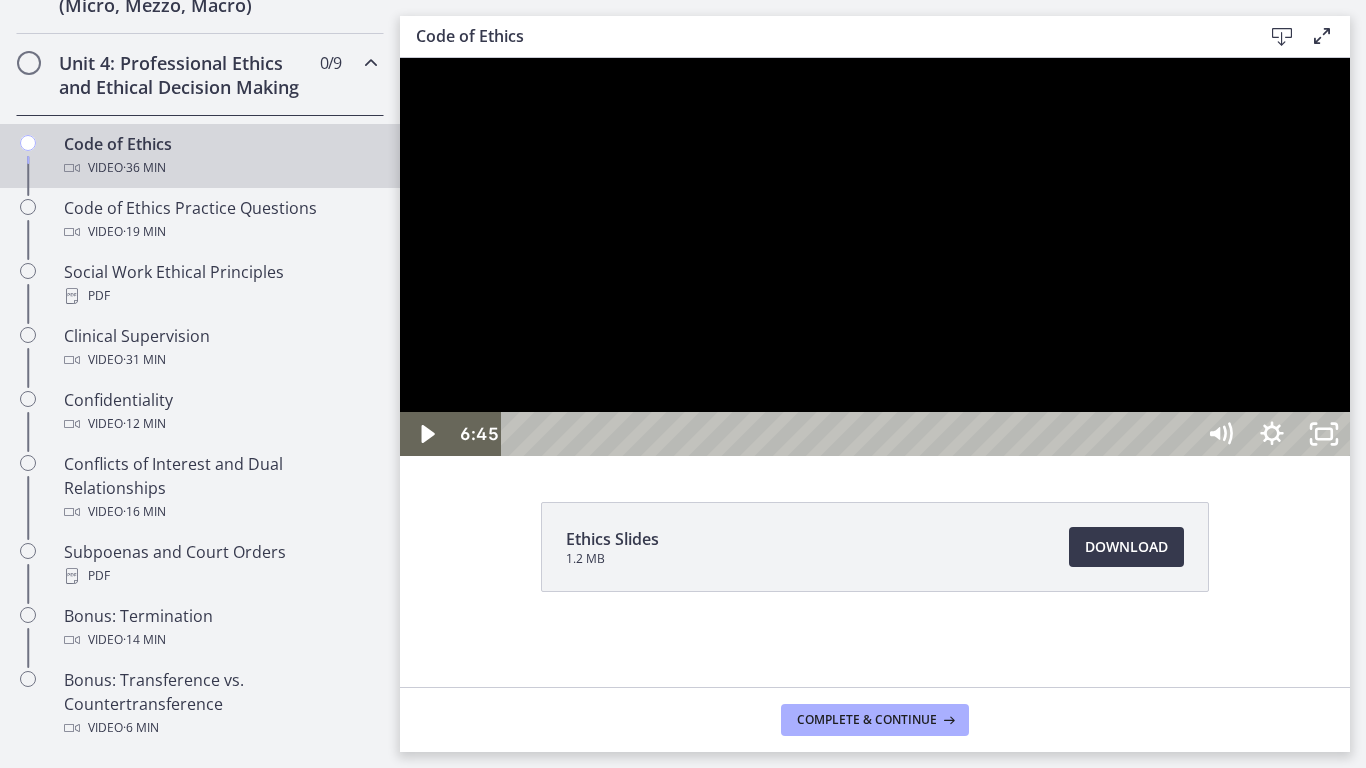 click at bounding box center (400, 58) 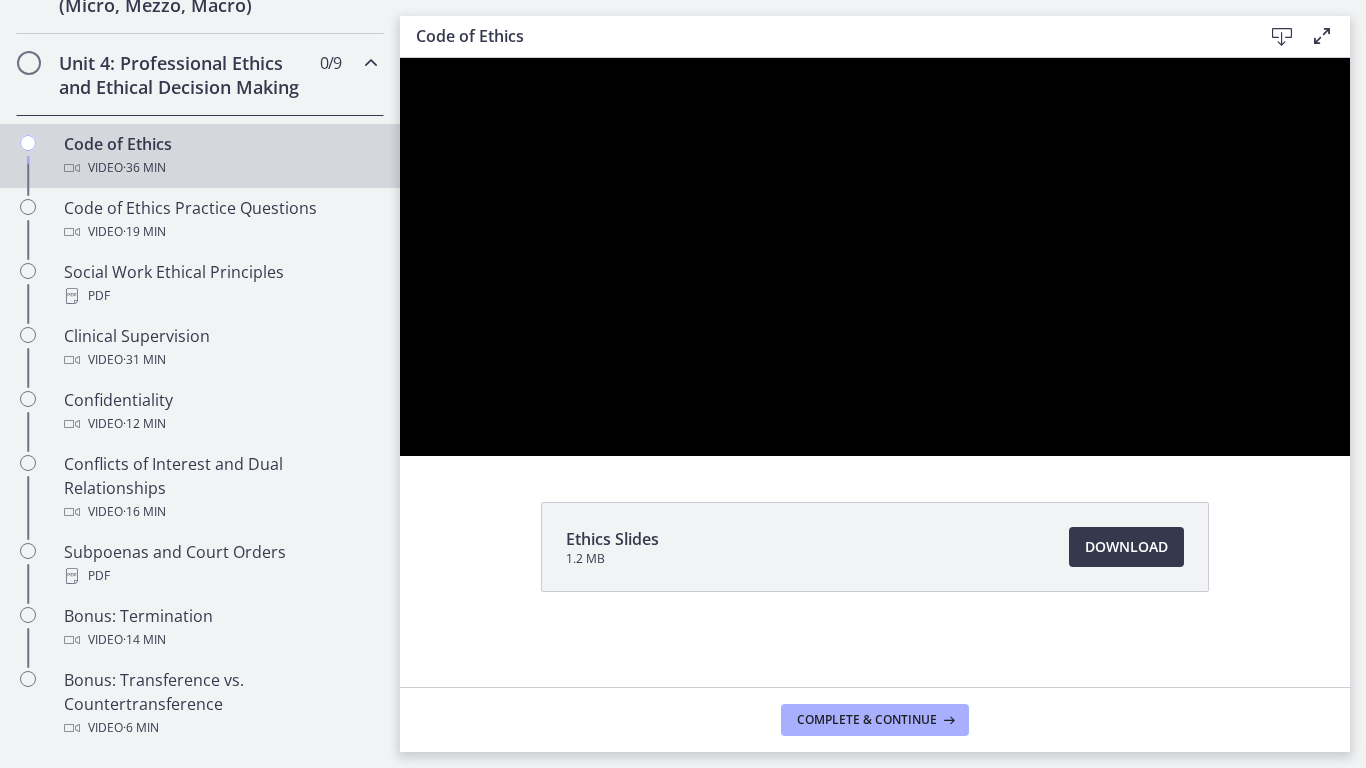 click at bounding box center (400, 58) 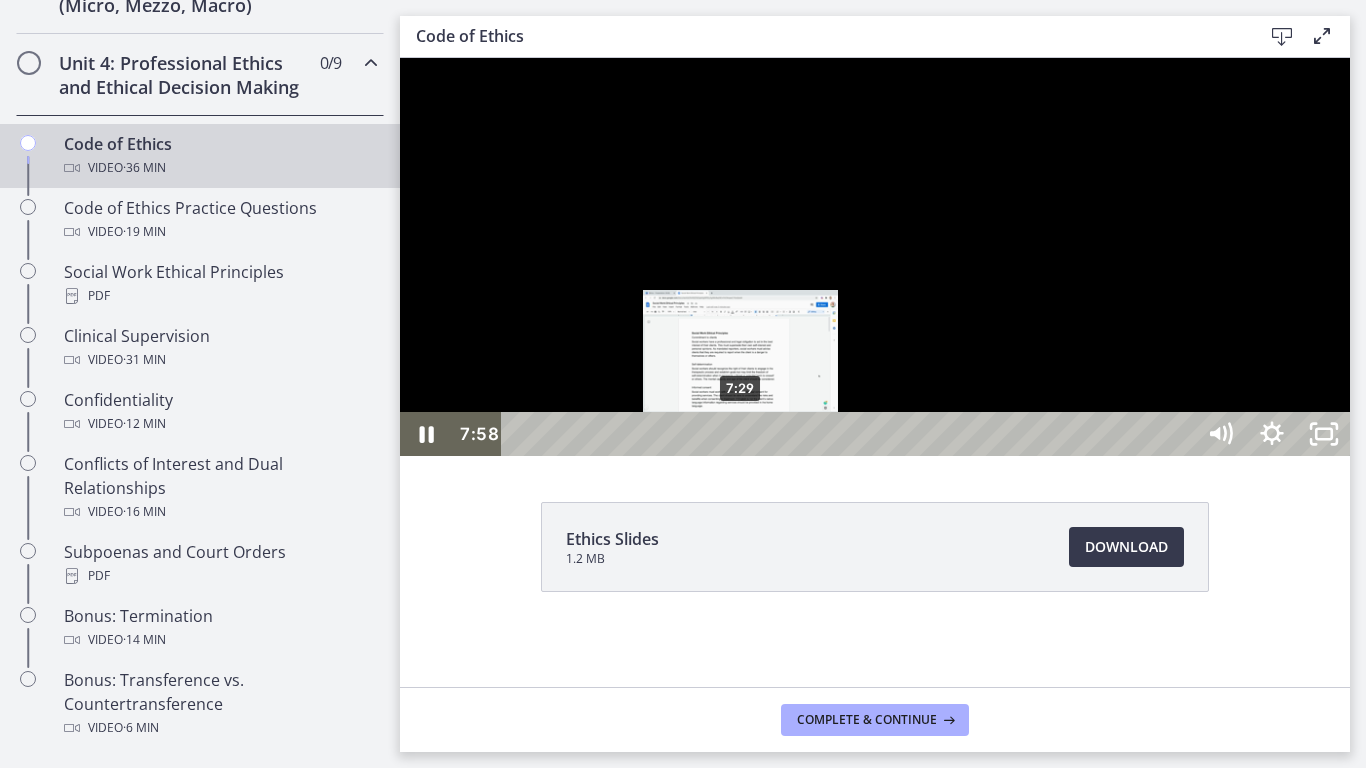 click on "7:29" at bounding box center [851, 434] 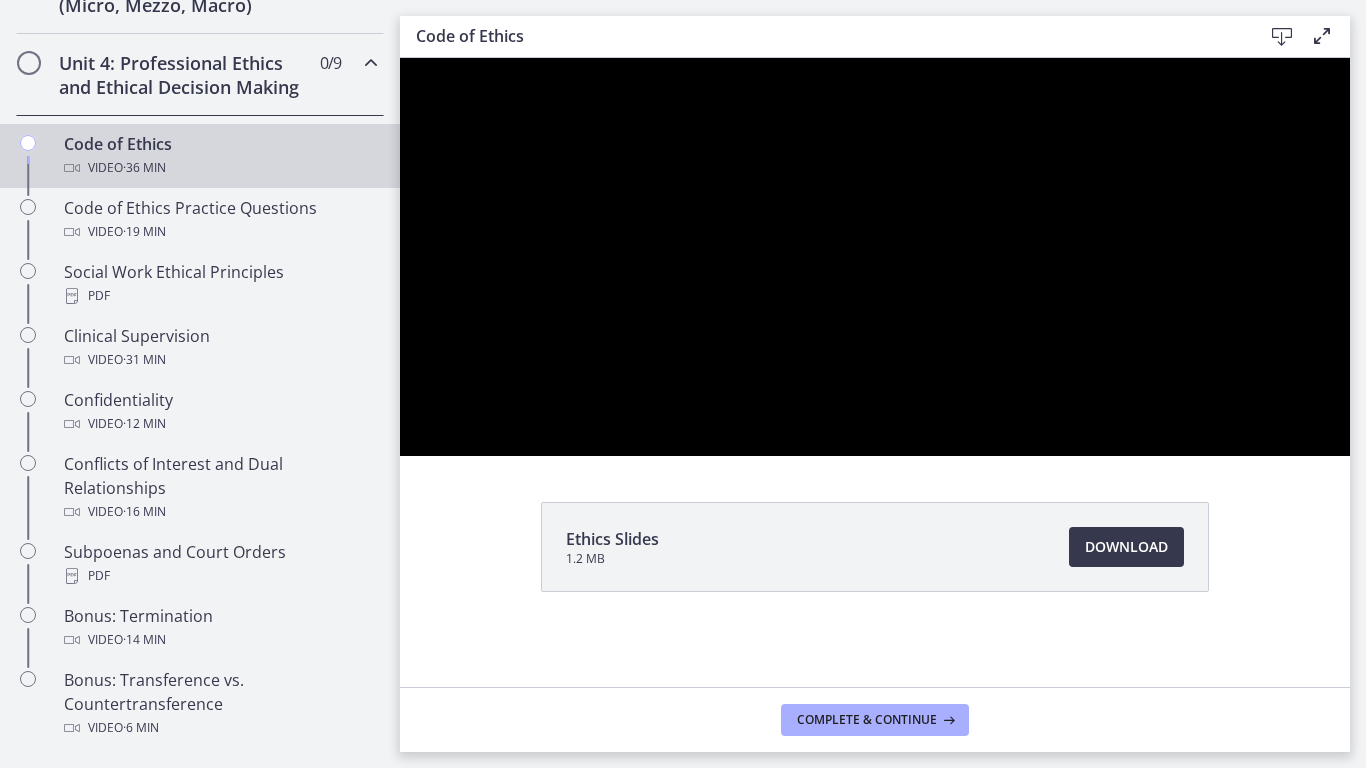 click at bounding box center (875, 257) 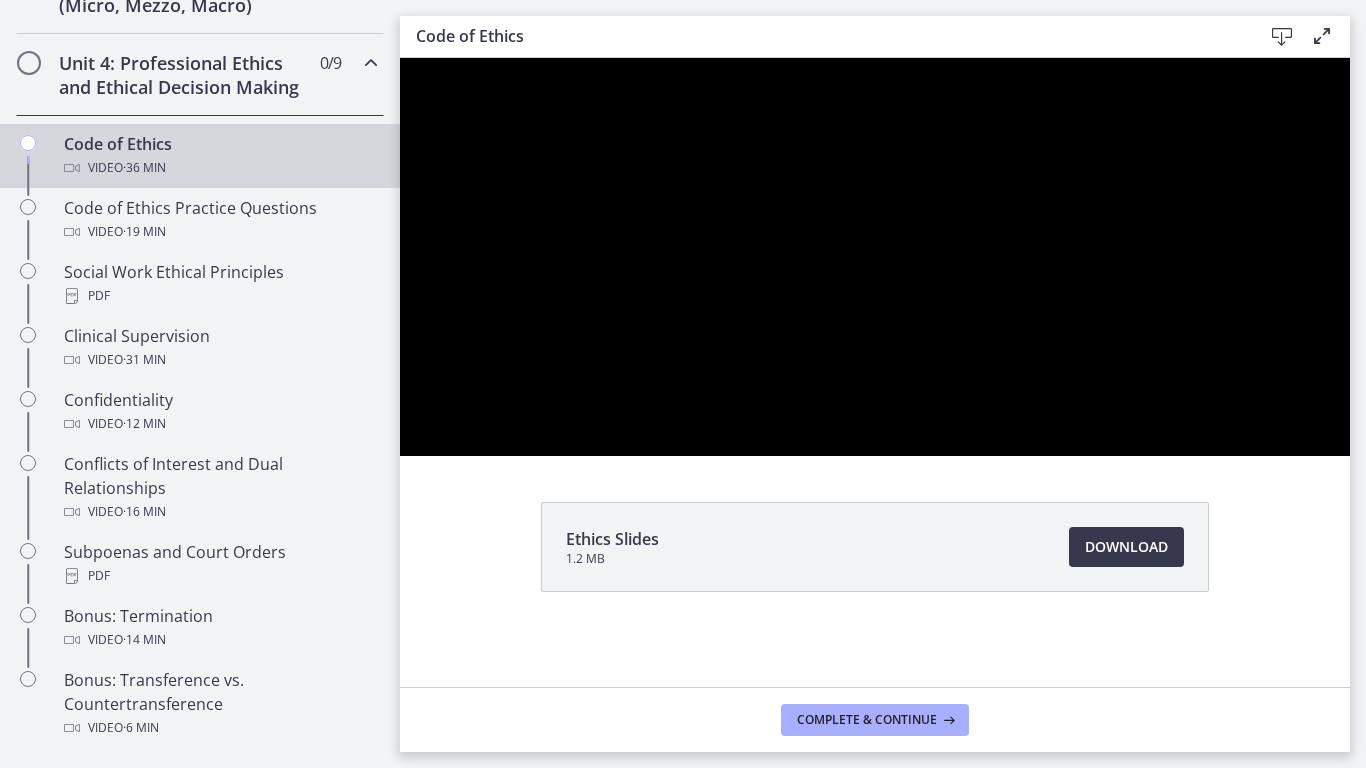 click at bounding box center (400, 58) 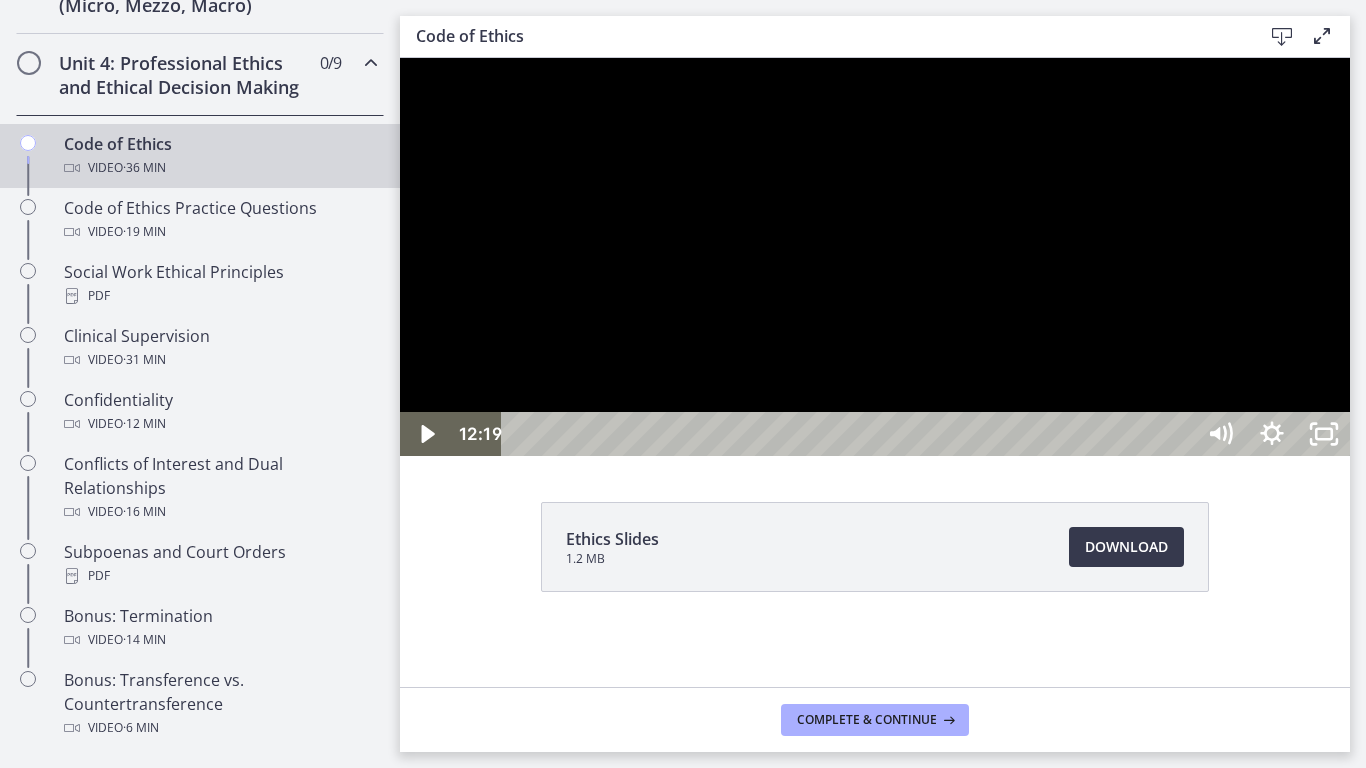 click at bounding box center [875, 257] 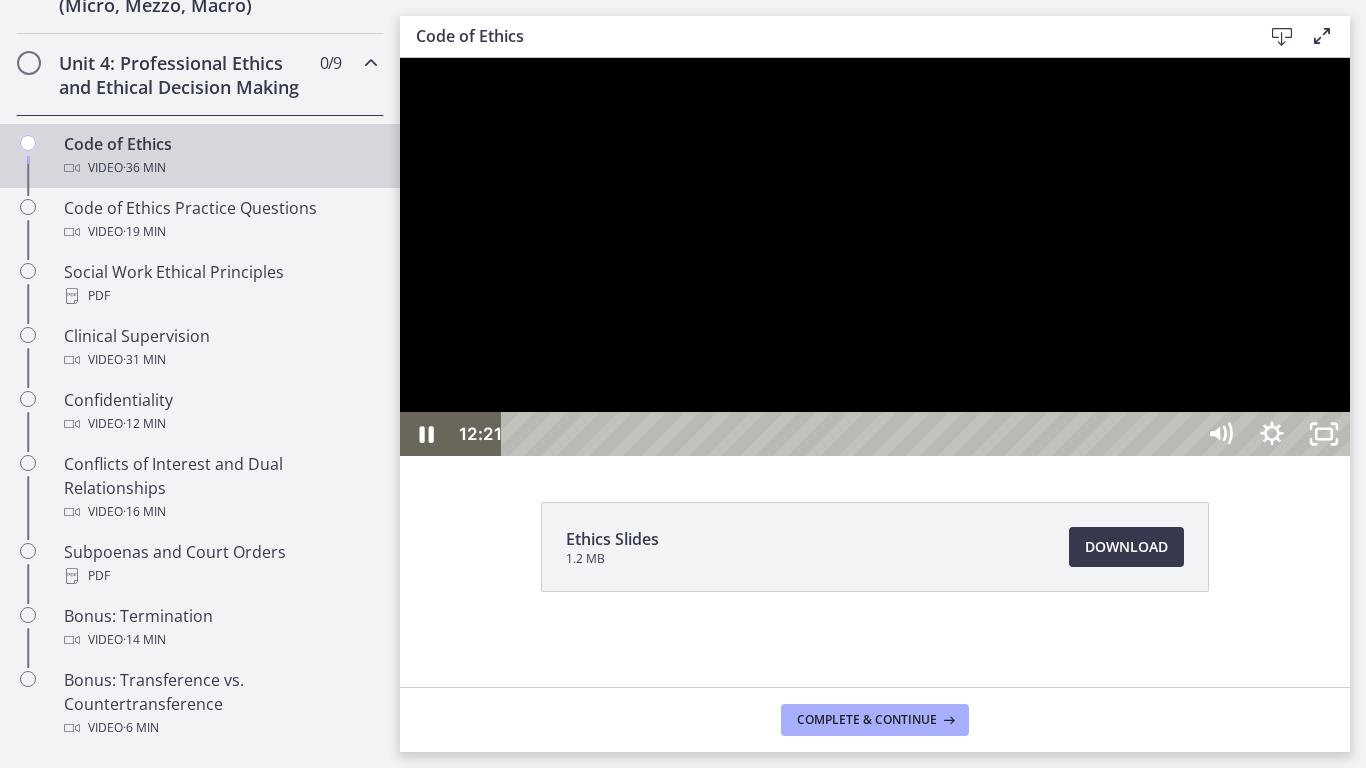 click at bounding box center [875, 257] 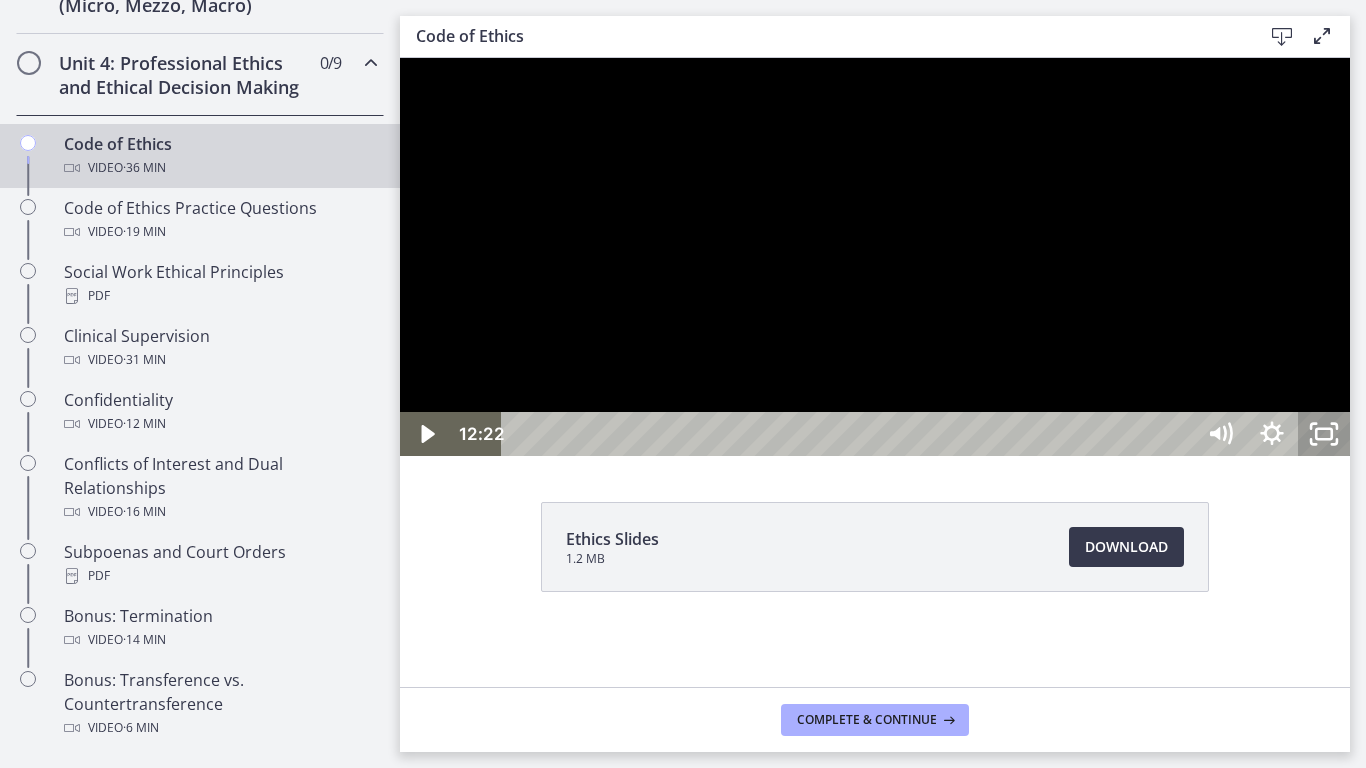 click 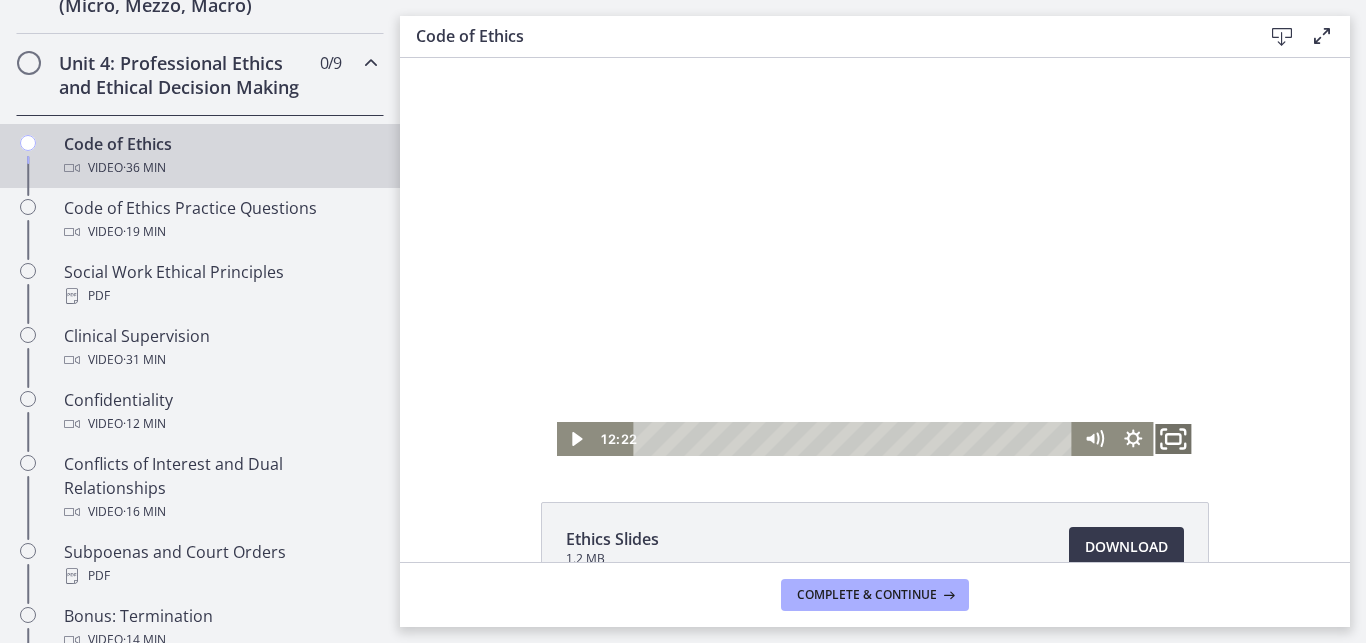 click 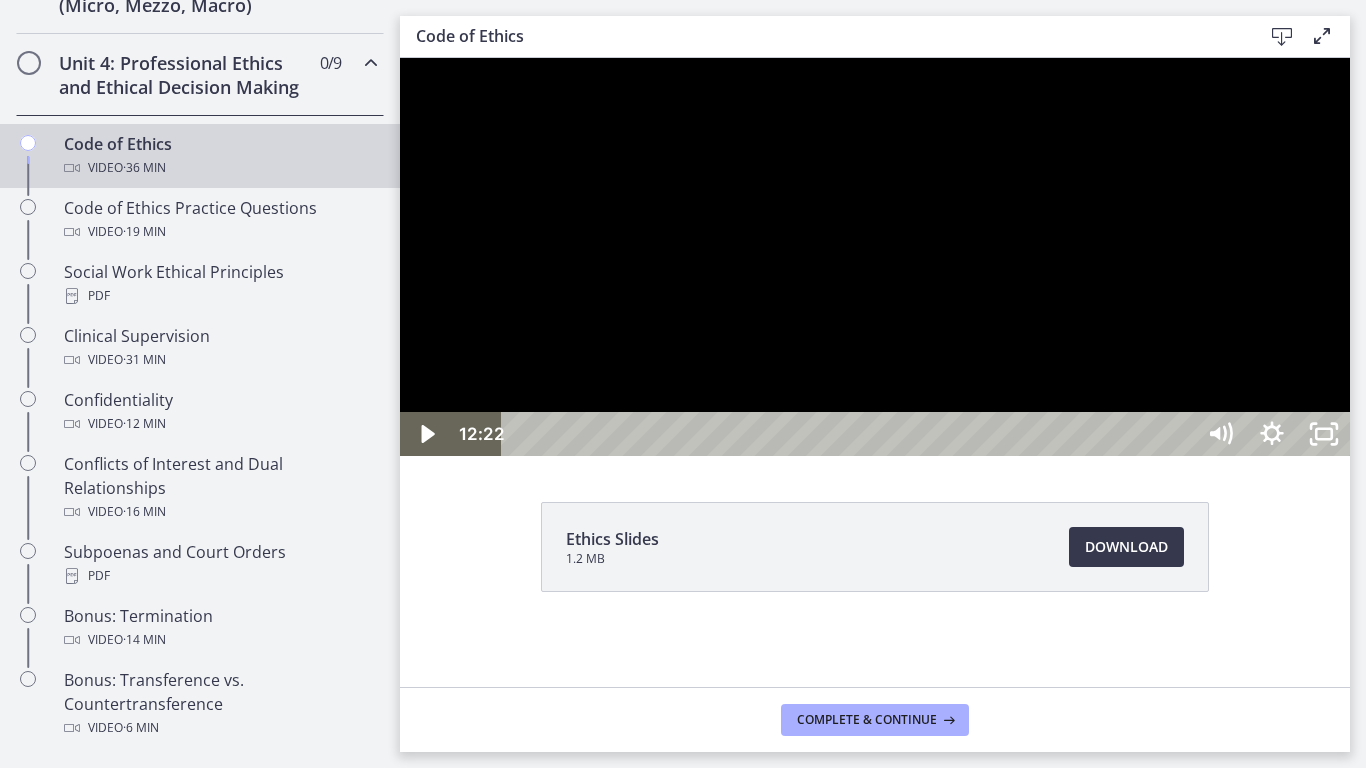 click at bounding box center (875, 257) 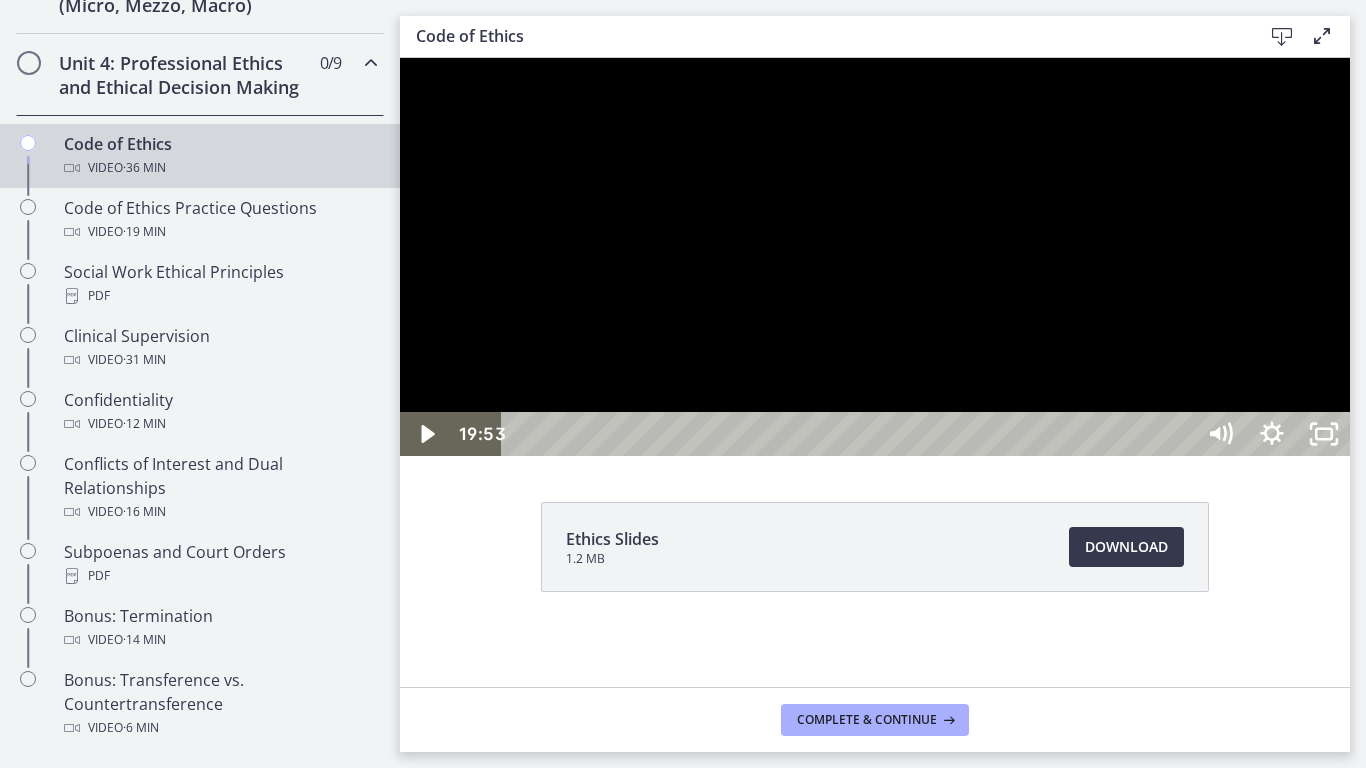 click at bounding box center [875, 257] 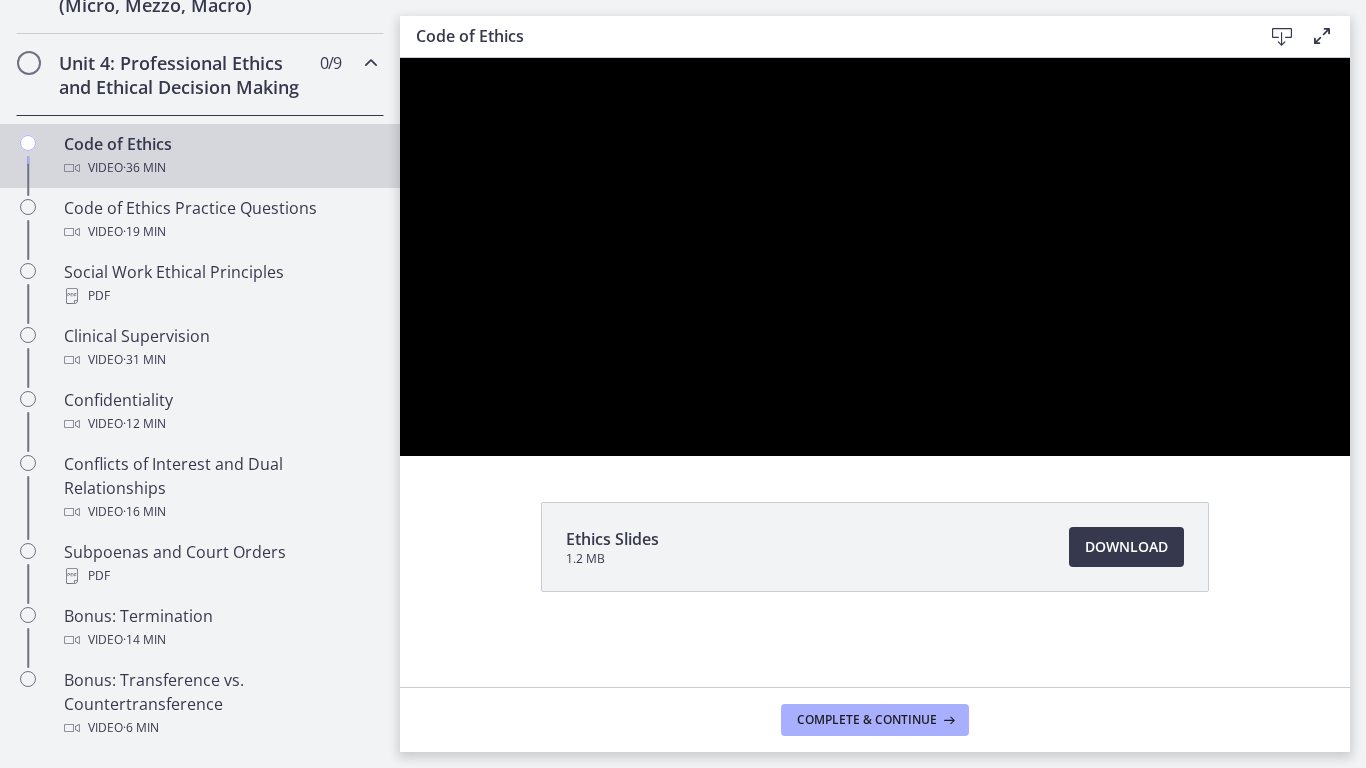 click at bounding box center [400, 58] 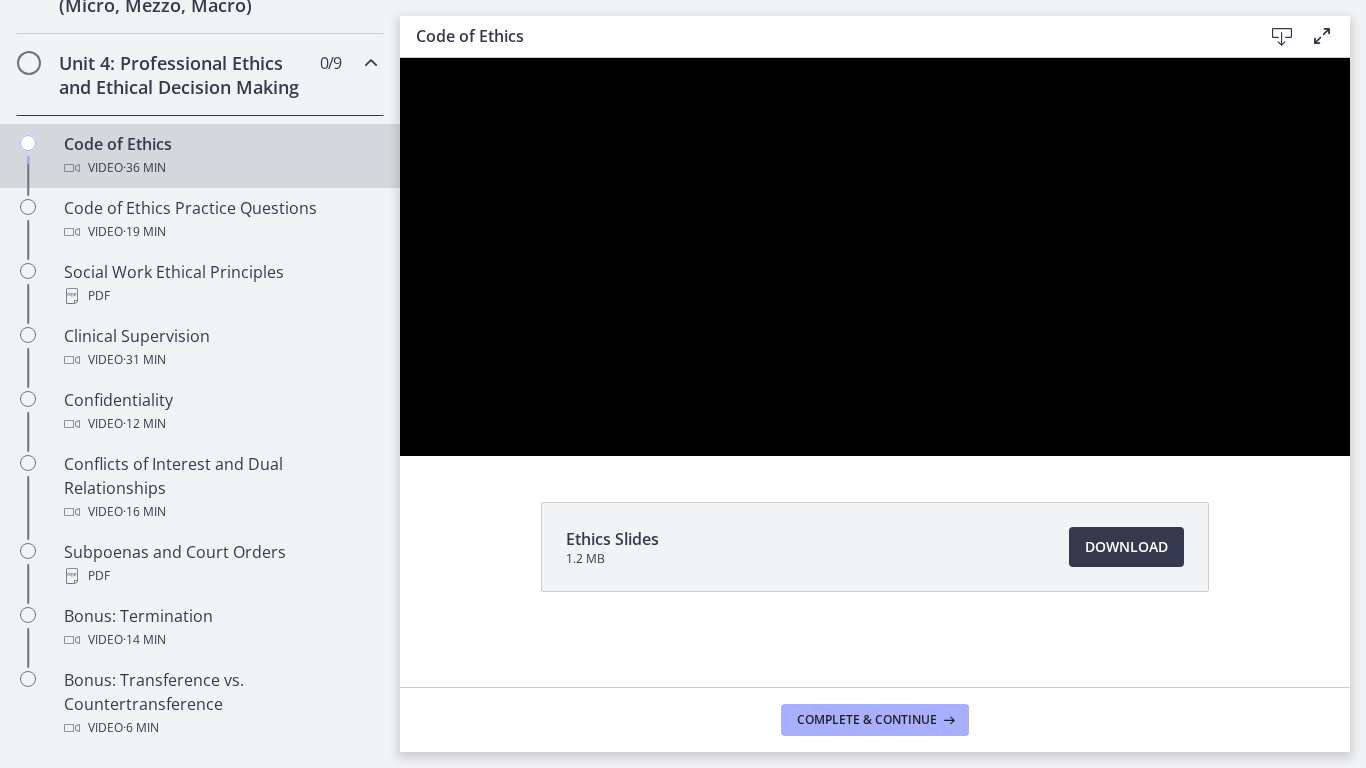 click at bounding box center [400, 58] 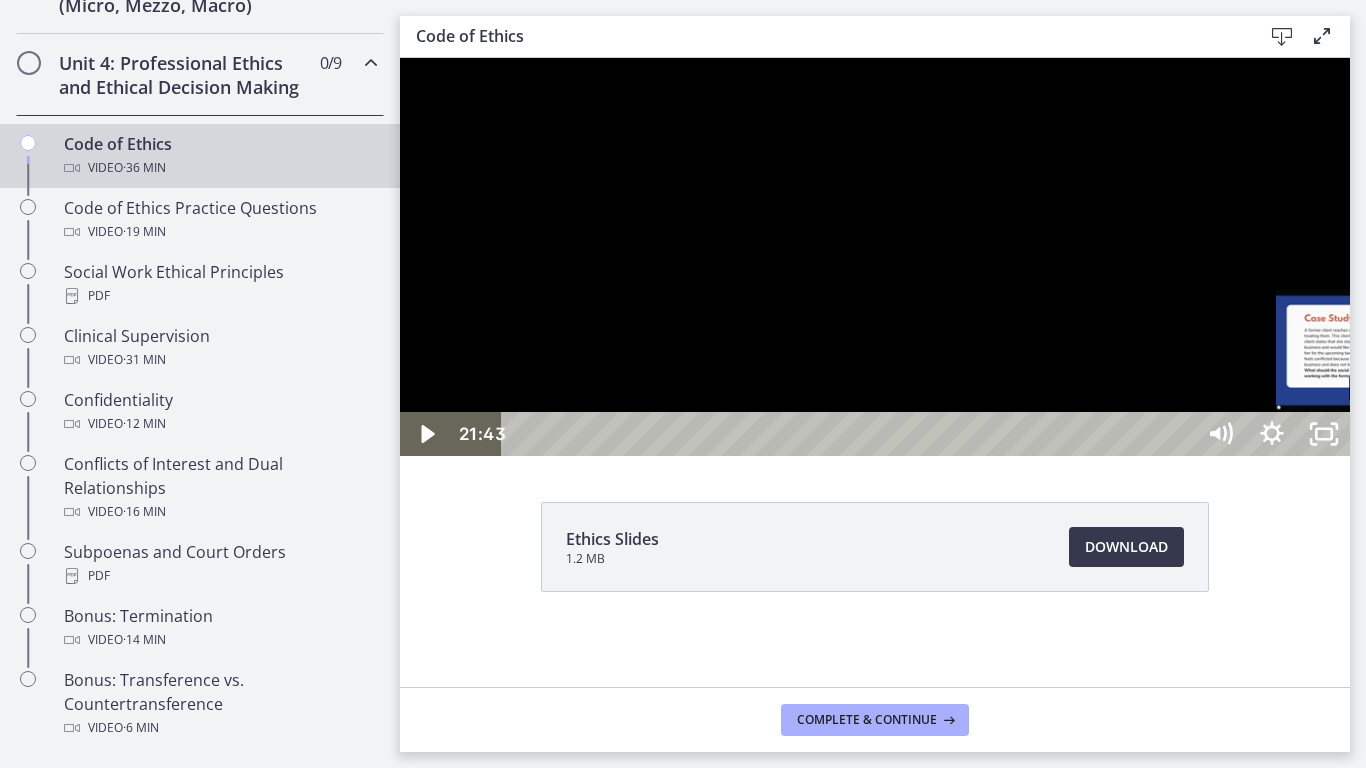 click at bounding box center (400, 58) 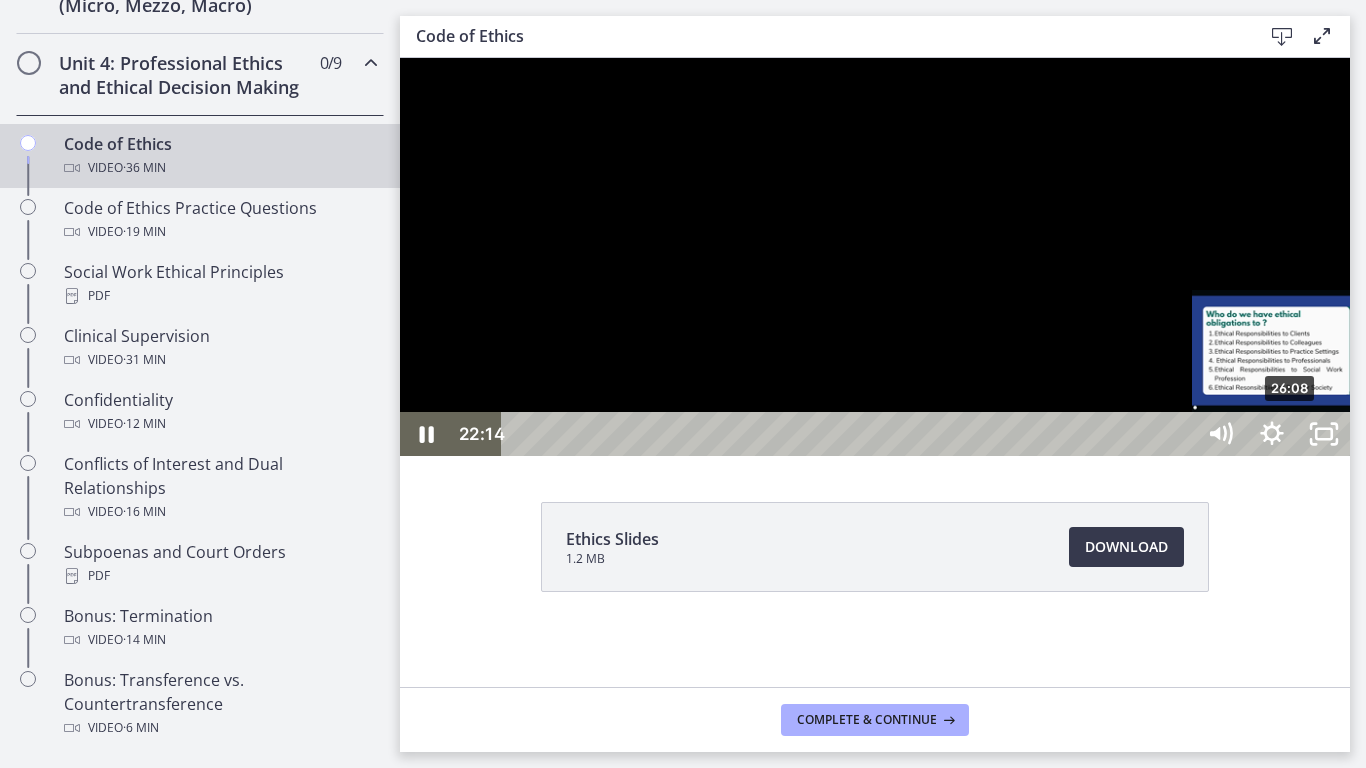 click at bounding box center (400, 58) 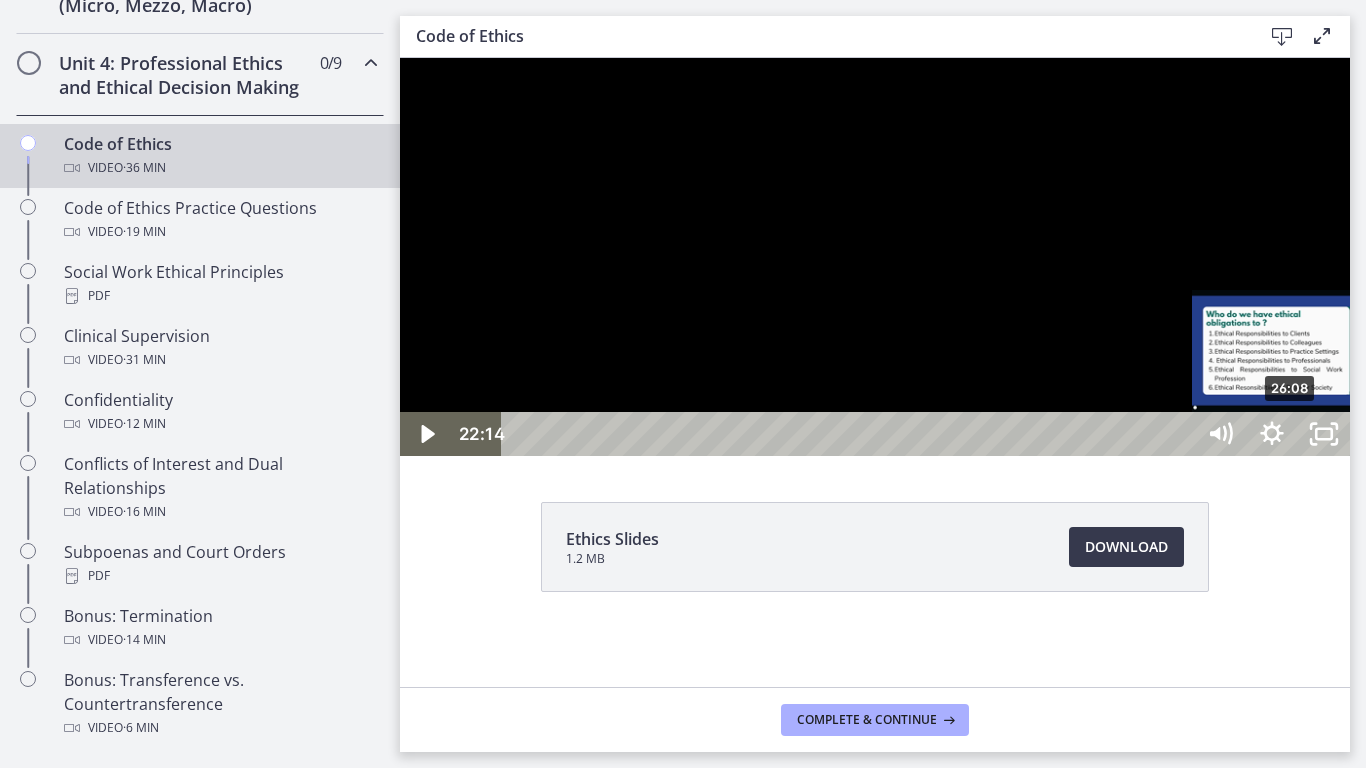 click at bounding box center (400, 58) 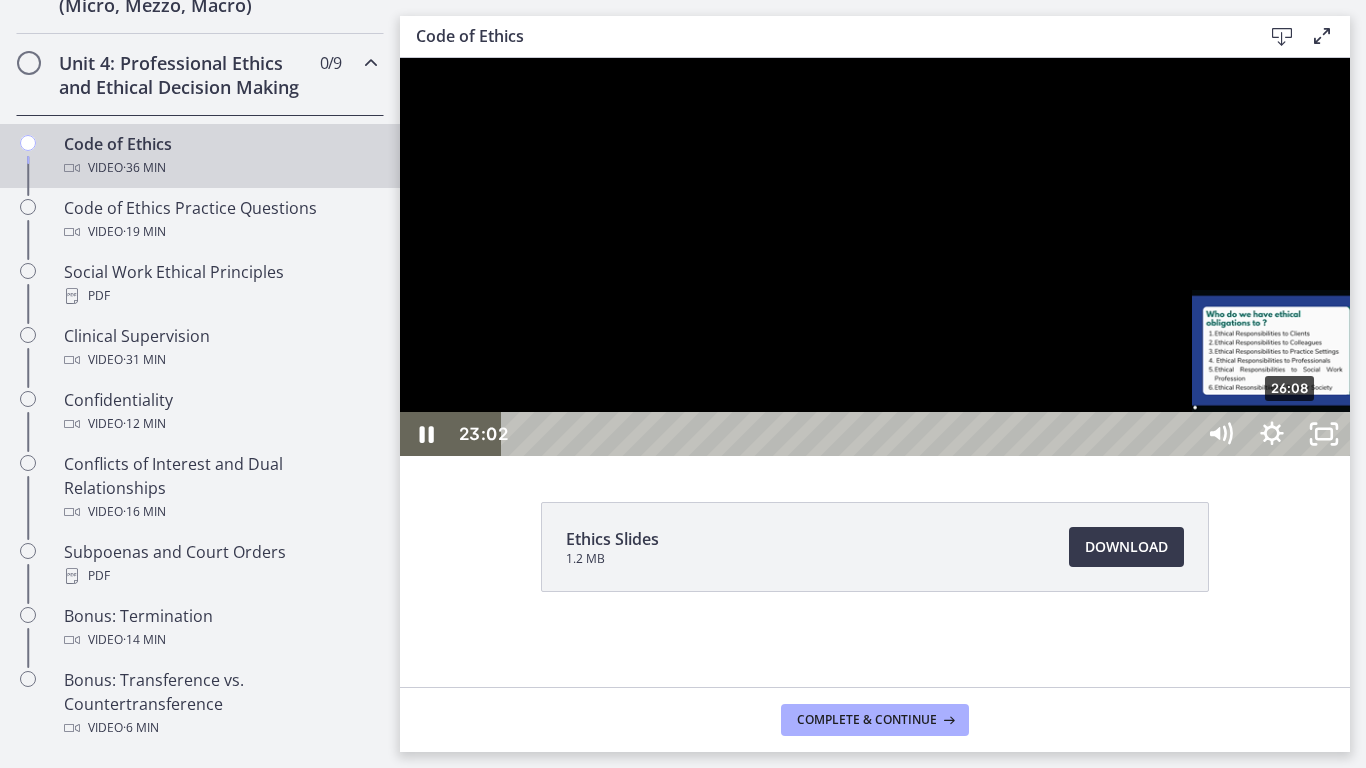 click at bounding box center (400, 58) 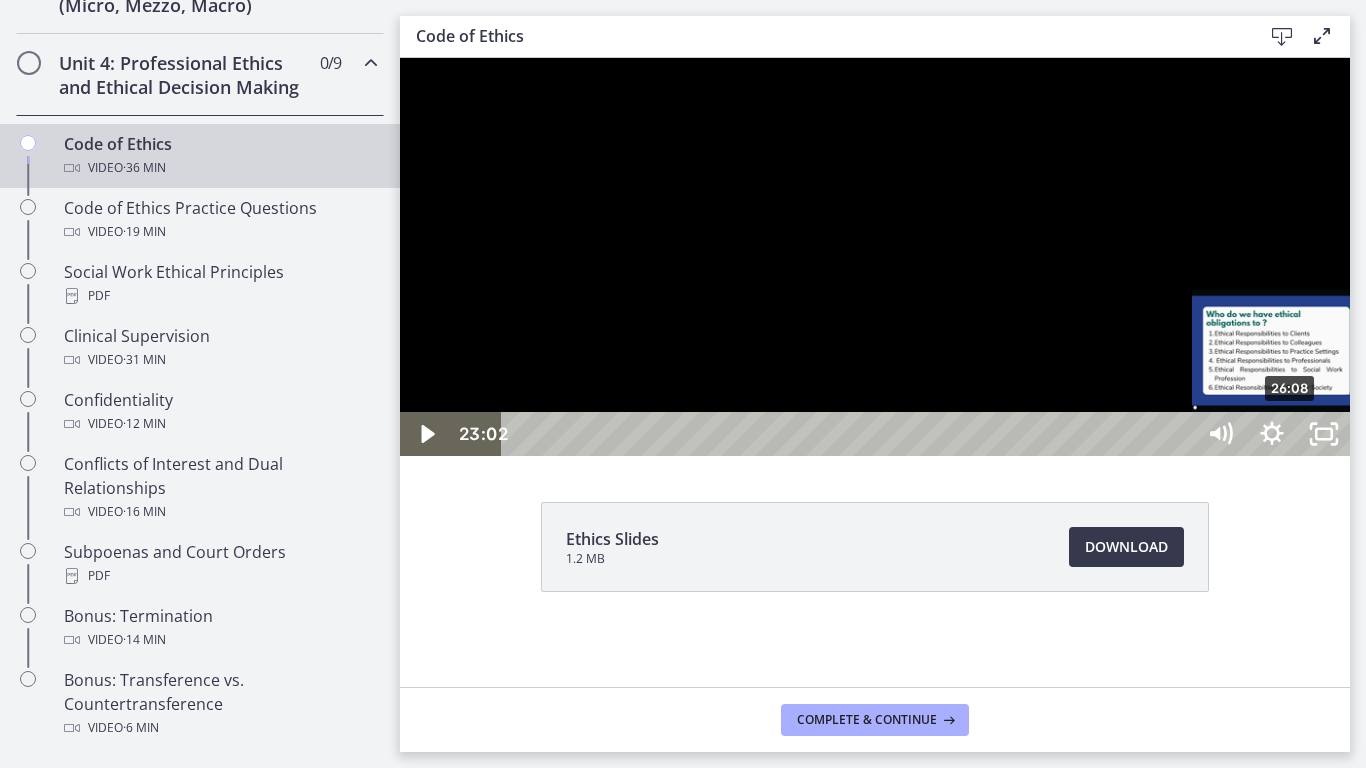 click at bounding box center (400, 58) 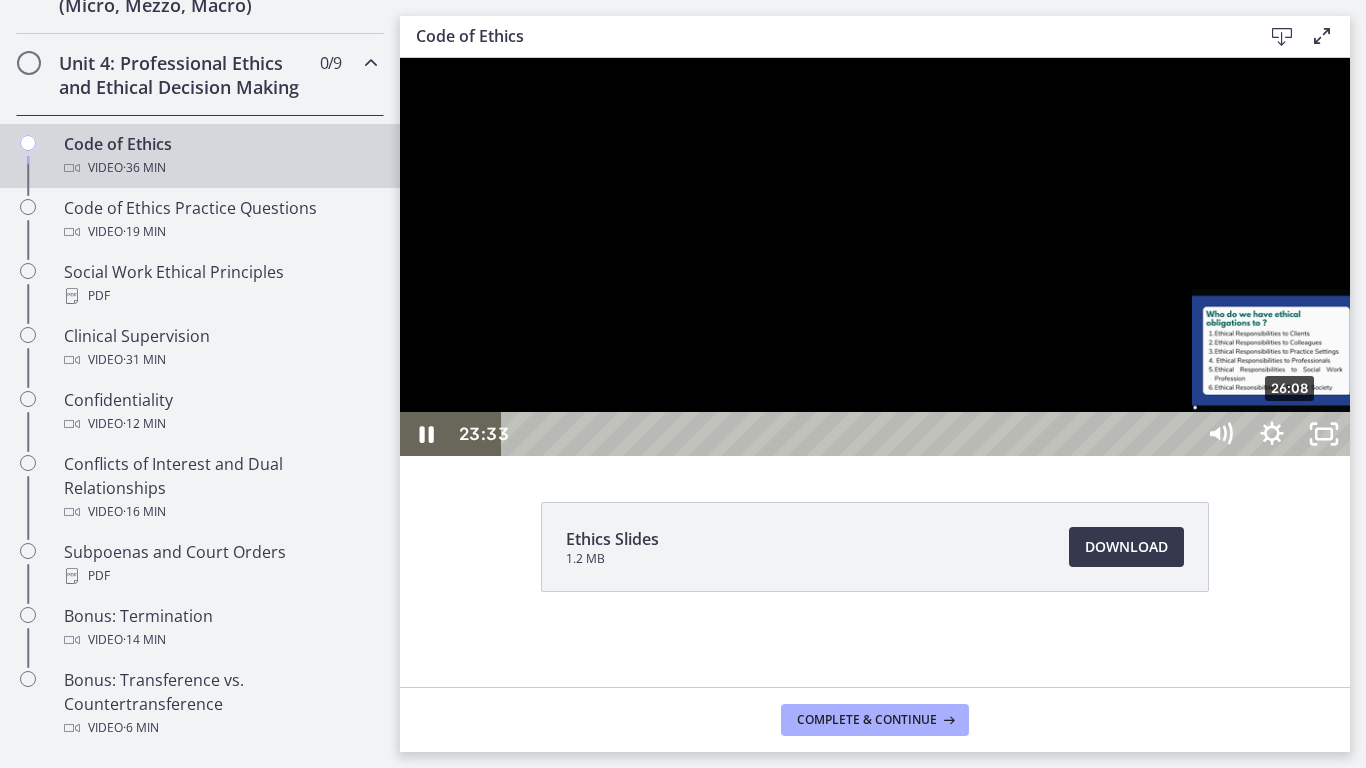 click at bounding box center (400, 58) 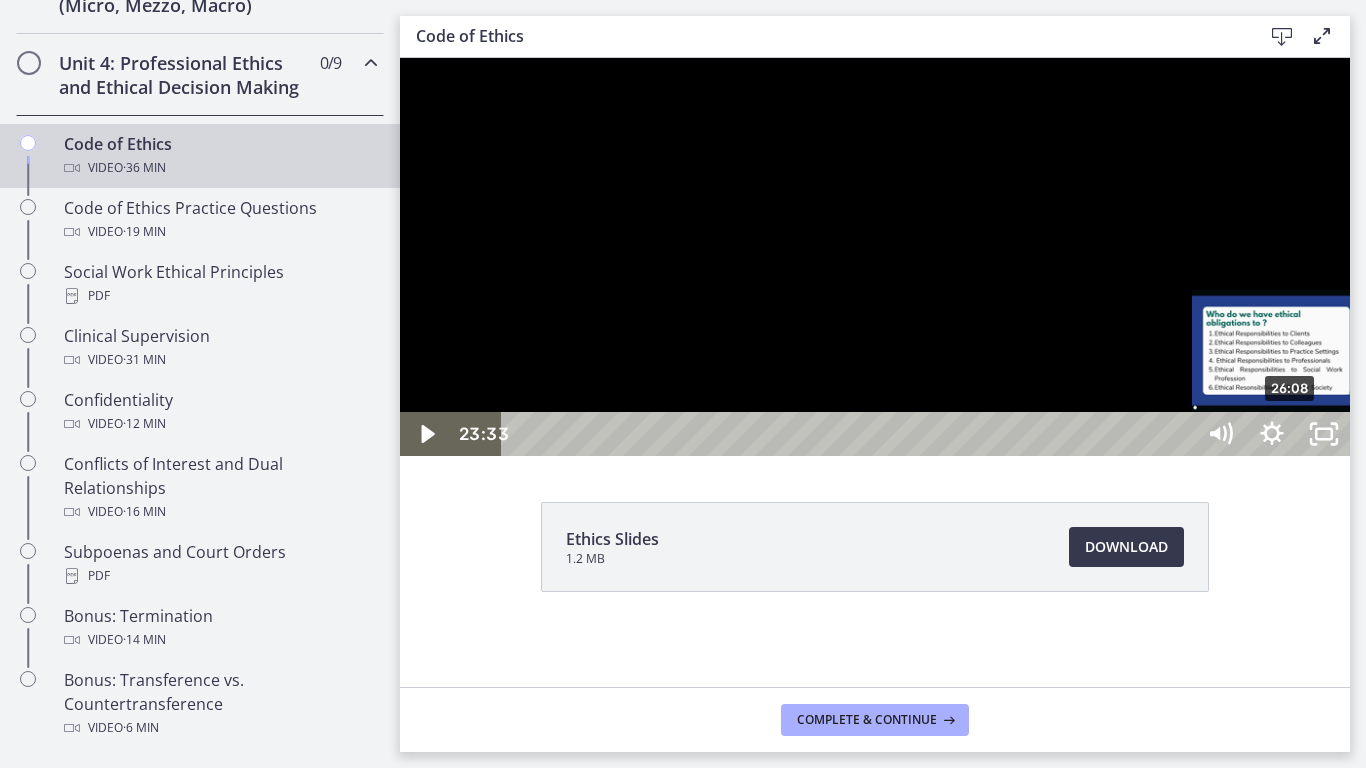 click at bounding box center (400, 58) 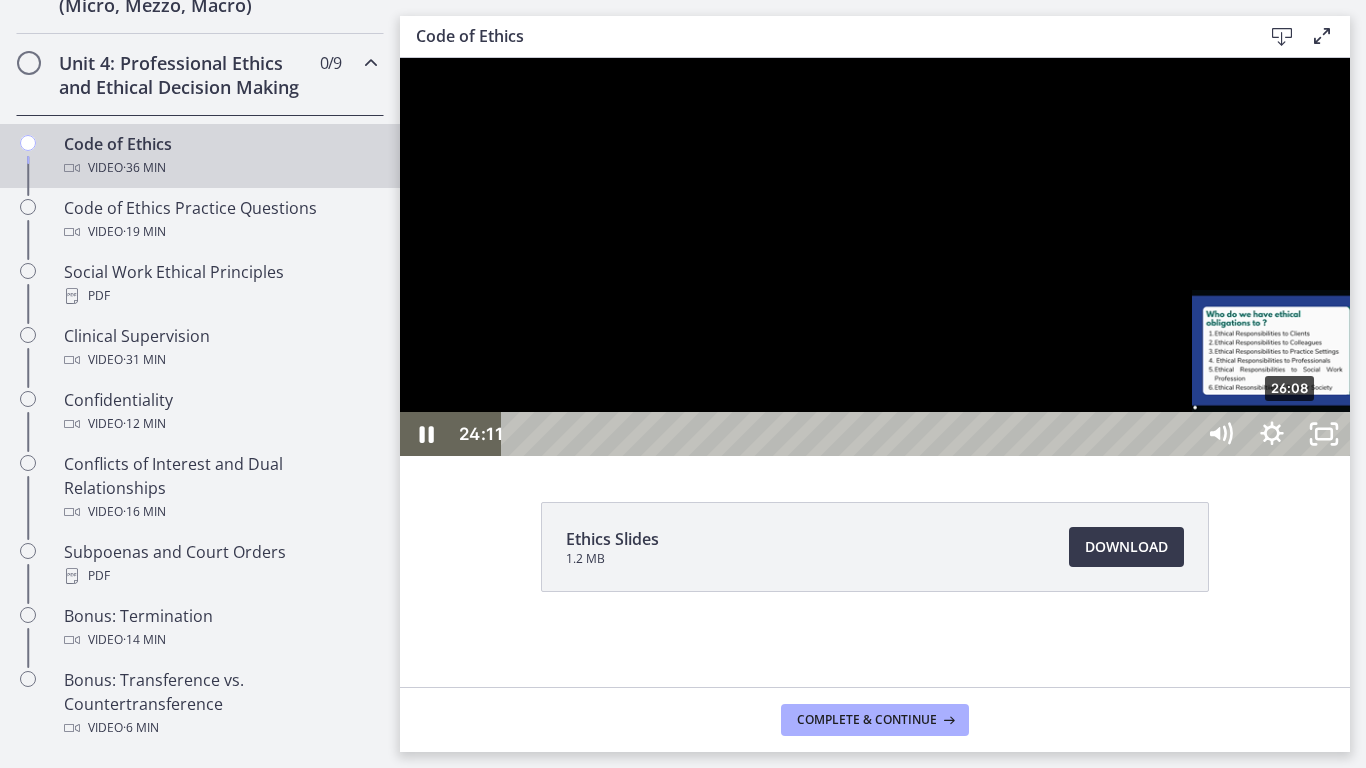 click at bounding box center [400, 58] 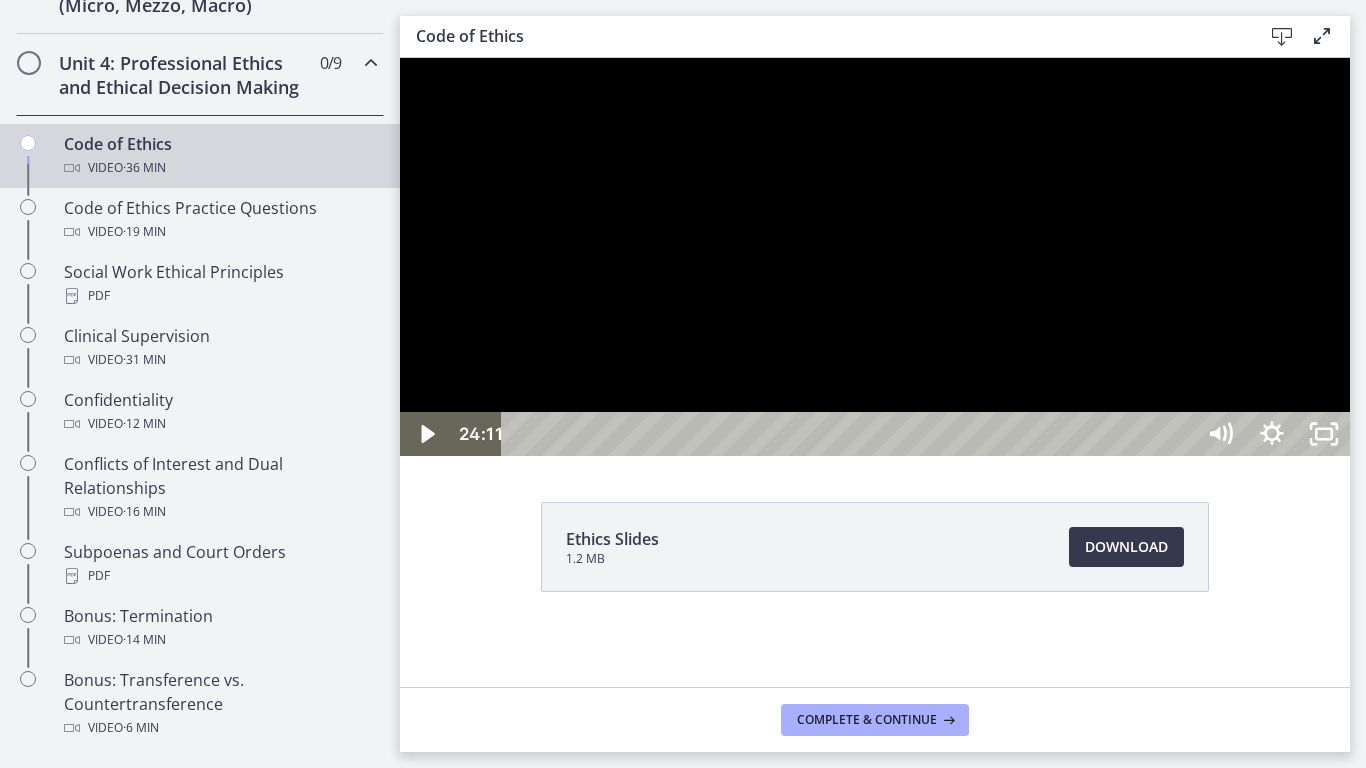 click at bounding box center (400, 58) 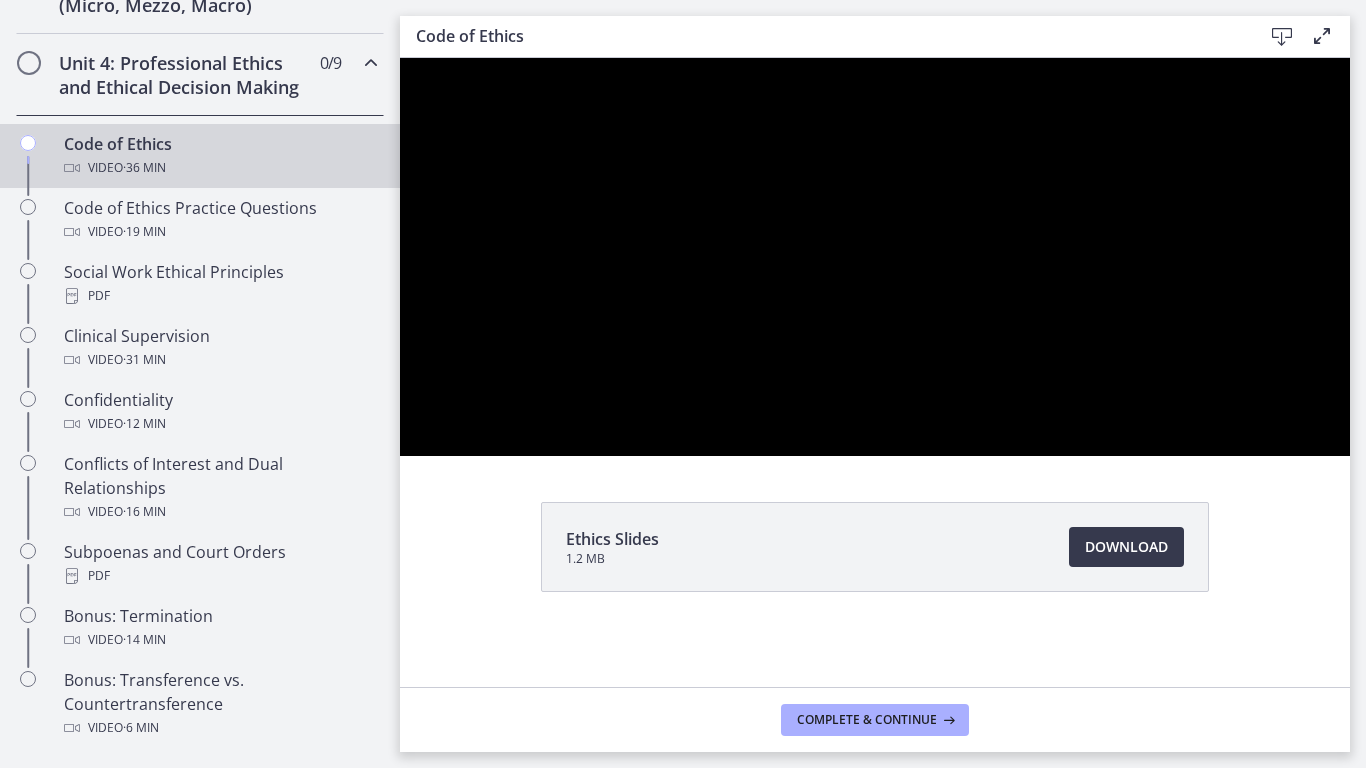 click at bounding box center (400, 58) 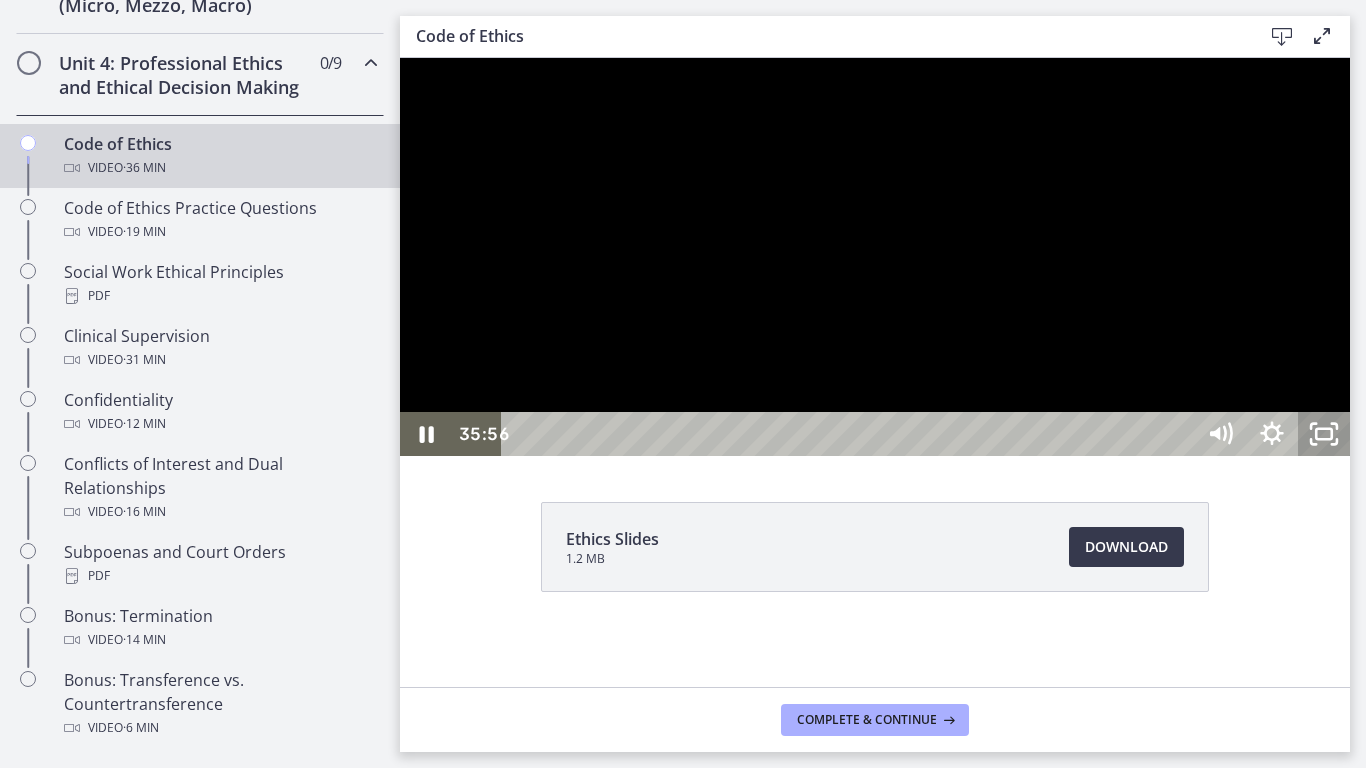 click 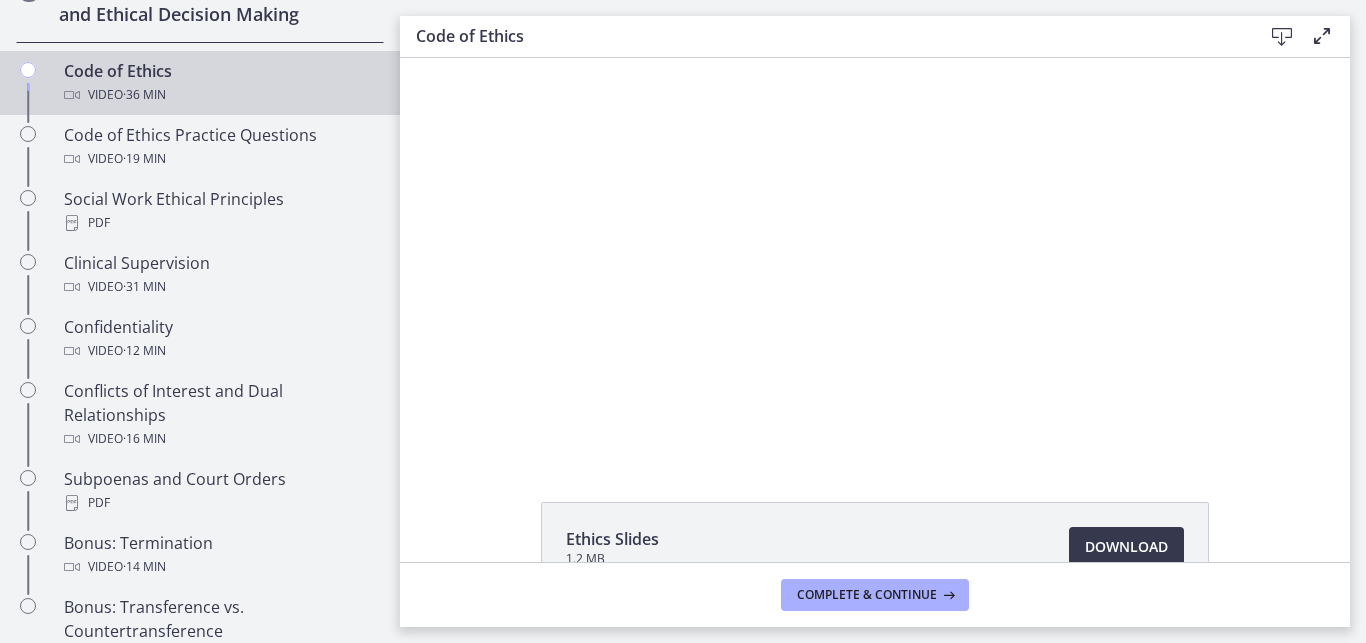 scroll, scrollTop: 919, scrollLeft: 0, axis: vertical 